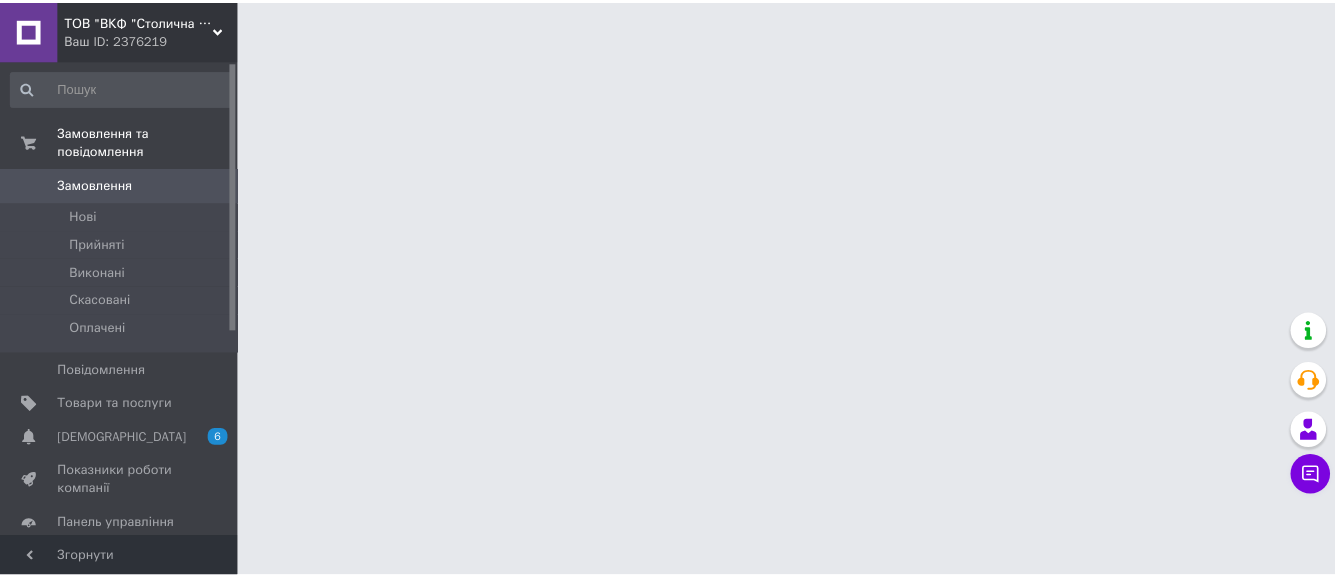 scroll, scrollTop: 0, scrollLeft: 0, axis: both 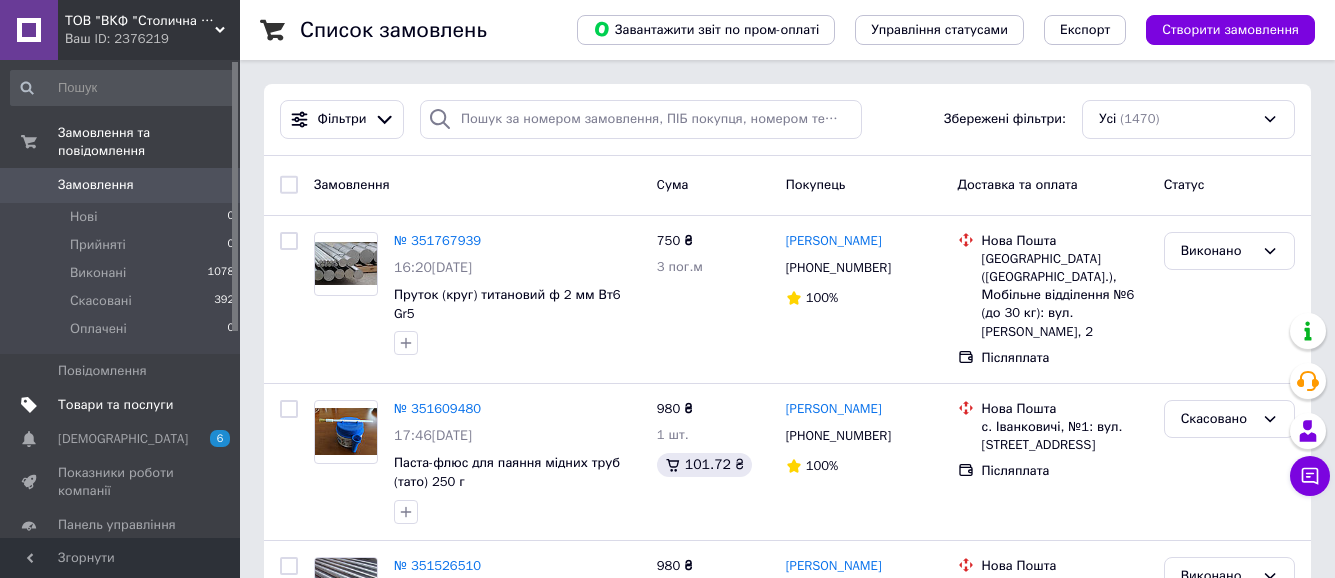 click on "Товари та послуги" at bounding box center [115, 405] 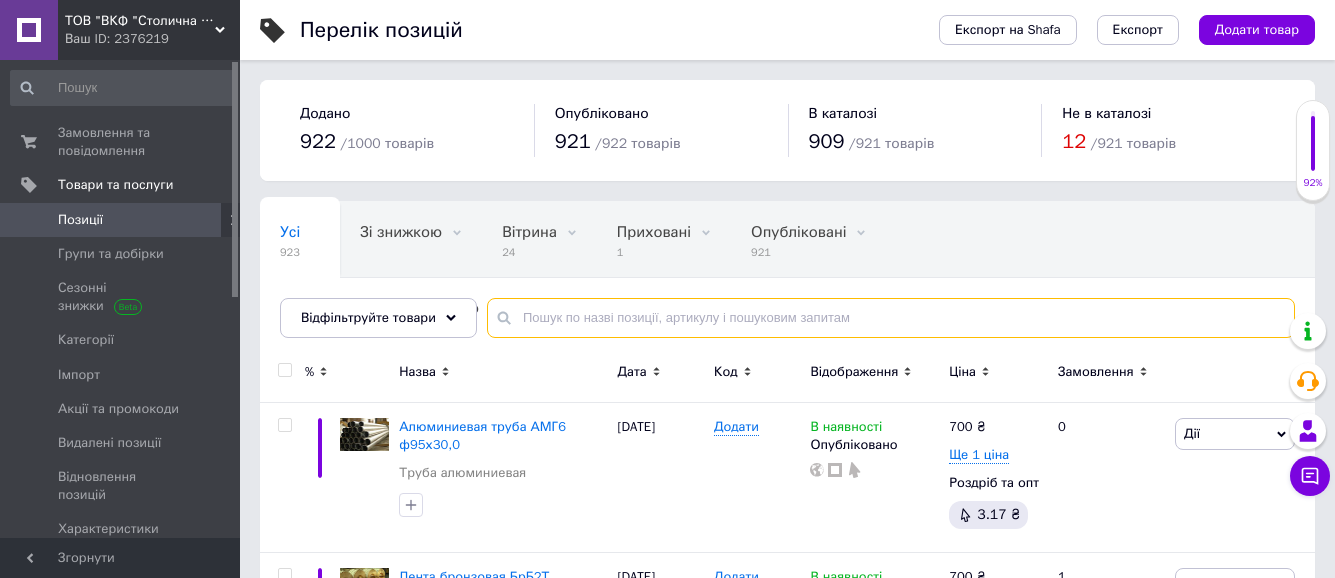 click at bounding box center (891, 318) 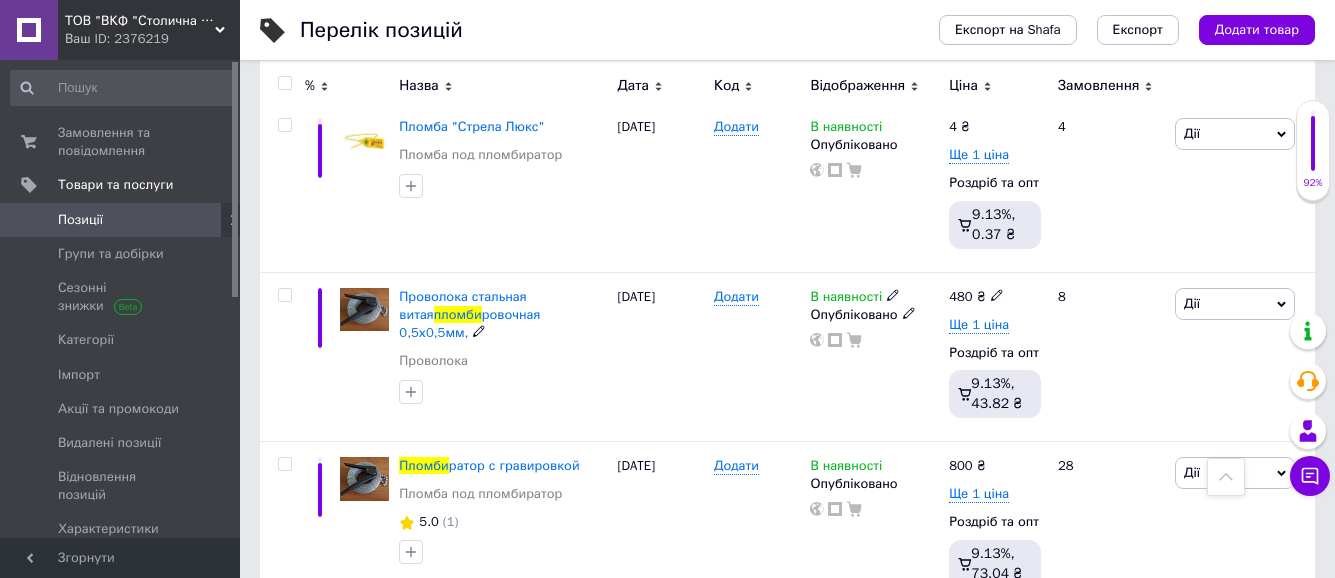 scroll, scrollTop: 1400, scrollLeft: 0, axis: vertical 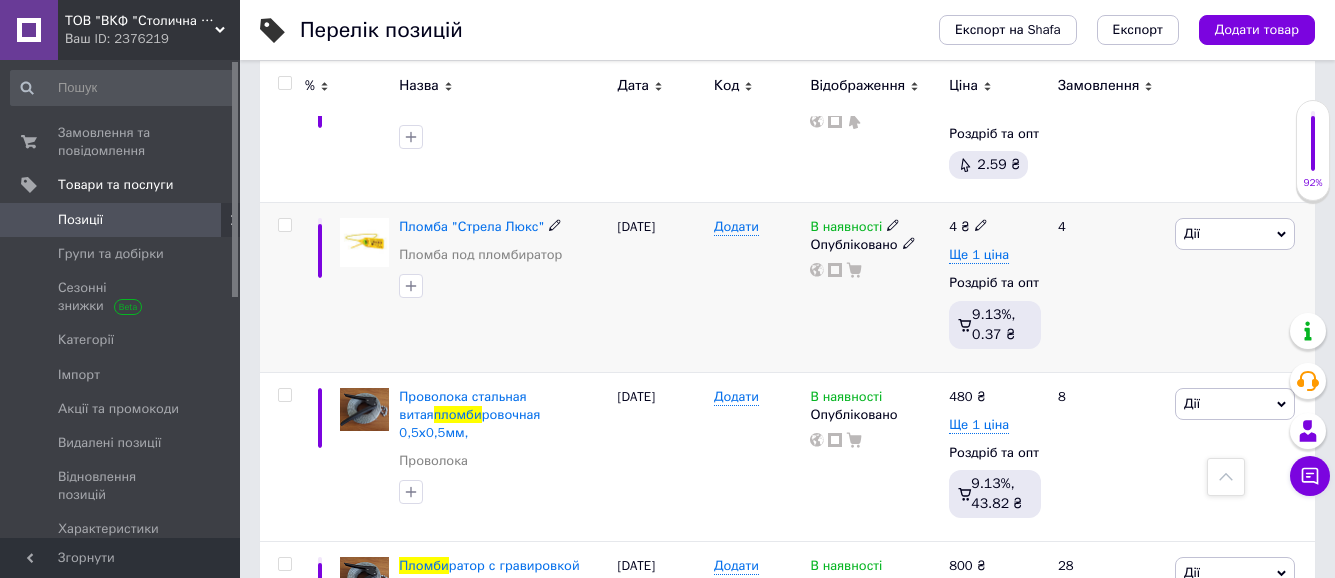 type on "пломби" 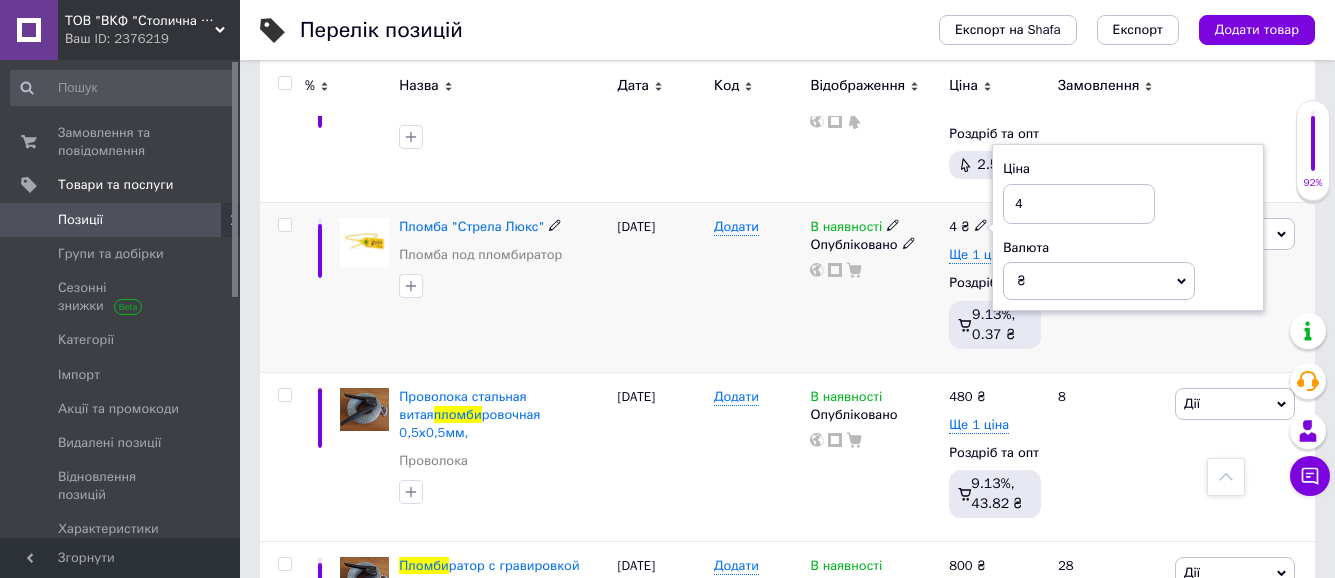 drag, startPoint x: 1026, startPoint y: 211, endPoint x: 1015, endPoint y: 215, distance: 11.7046995 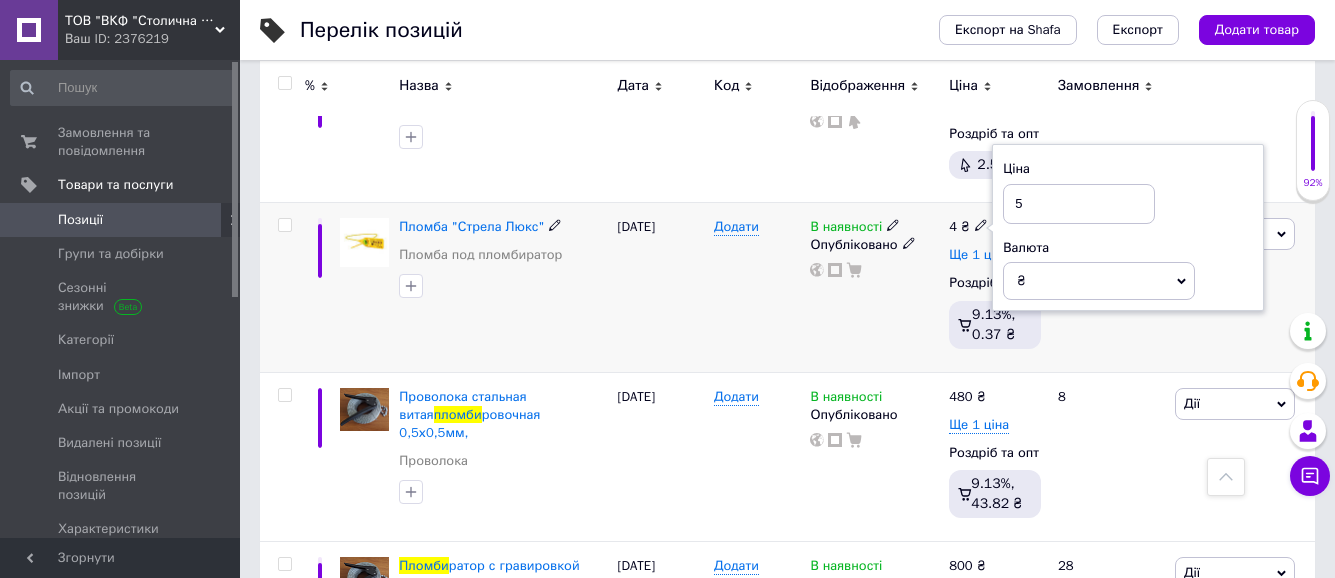 type on "5" 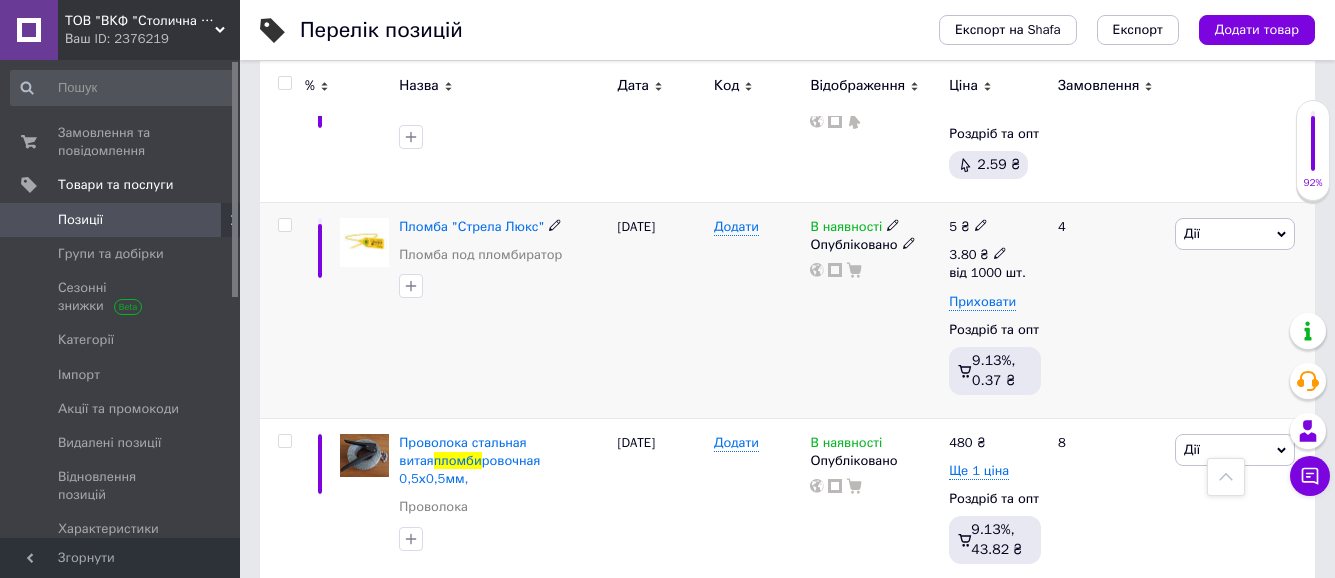 click 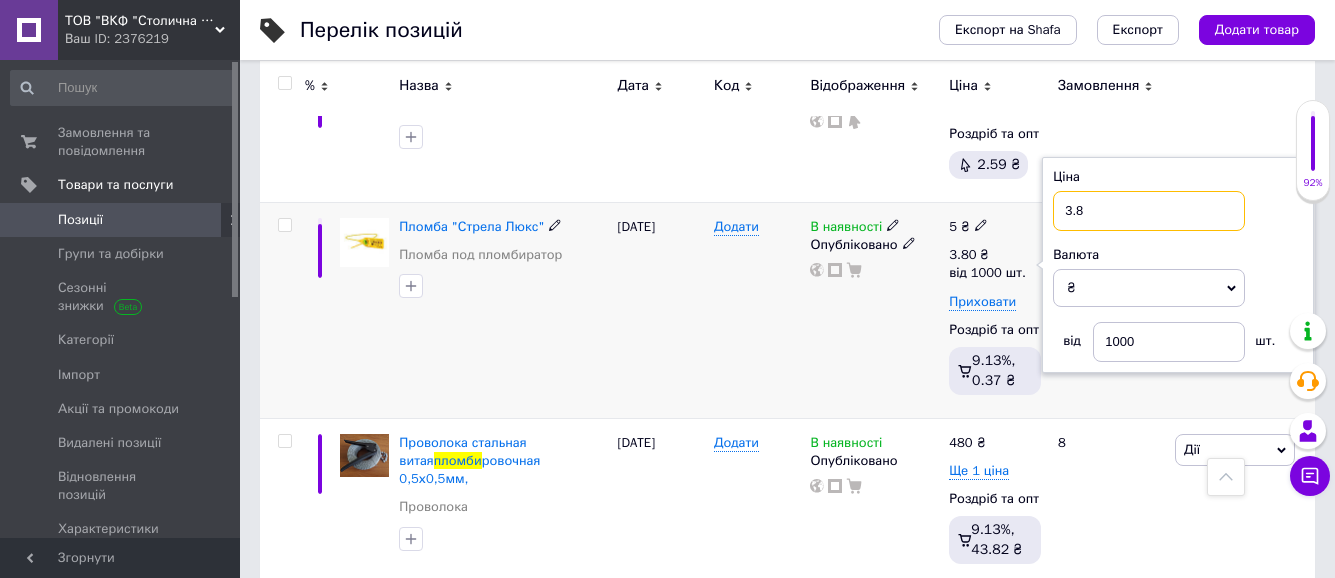 drag, startPoint x: 1078, startPoint y: 210, endPoint x: 1047, endPoint y: 216, distance: 31.575306 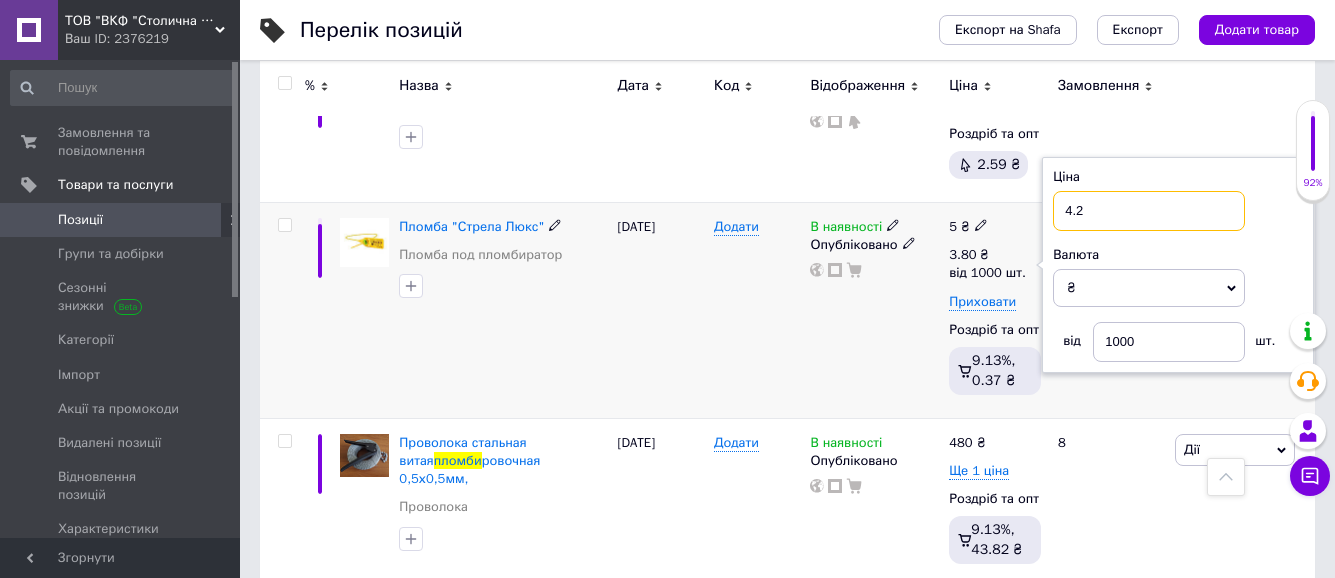 type on "4.20" 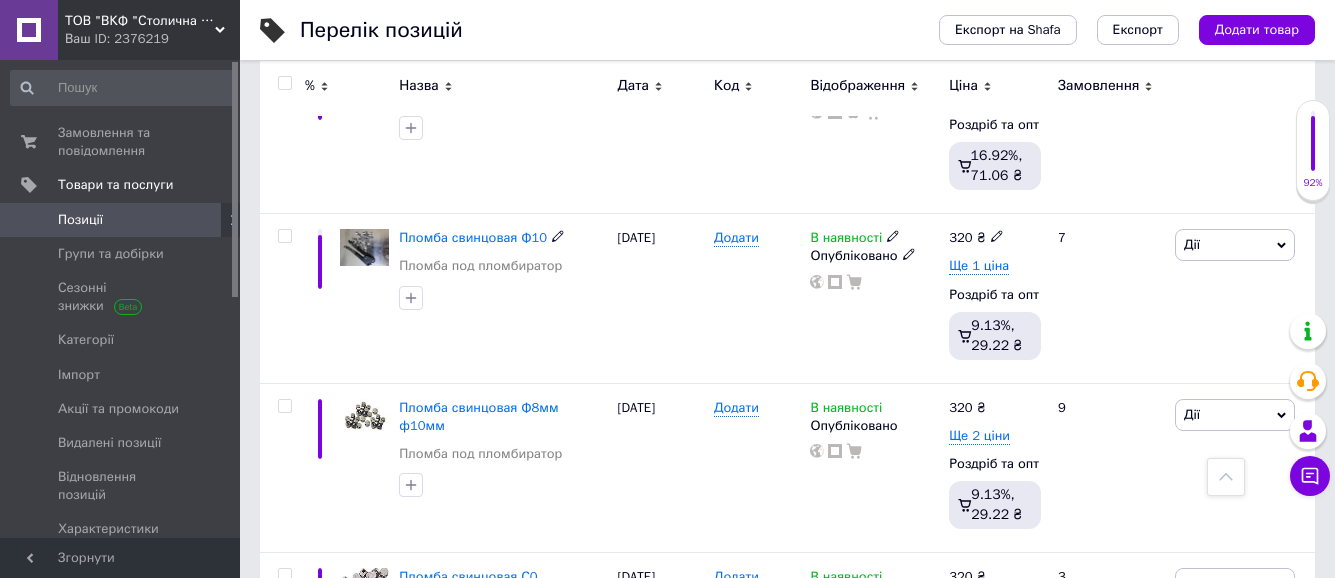 scroll, scrollTop: 700, scrollLeft: 0, axis: vertical 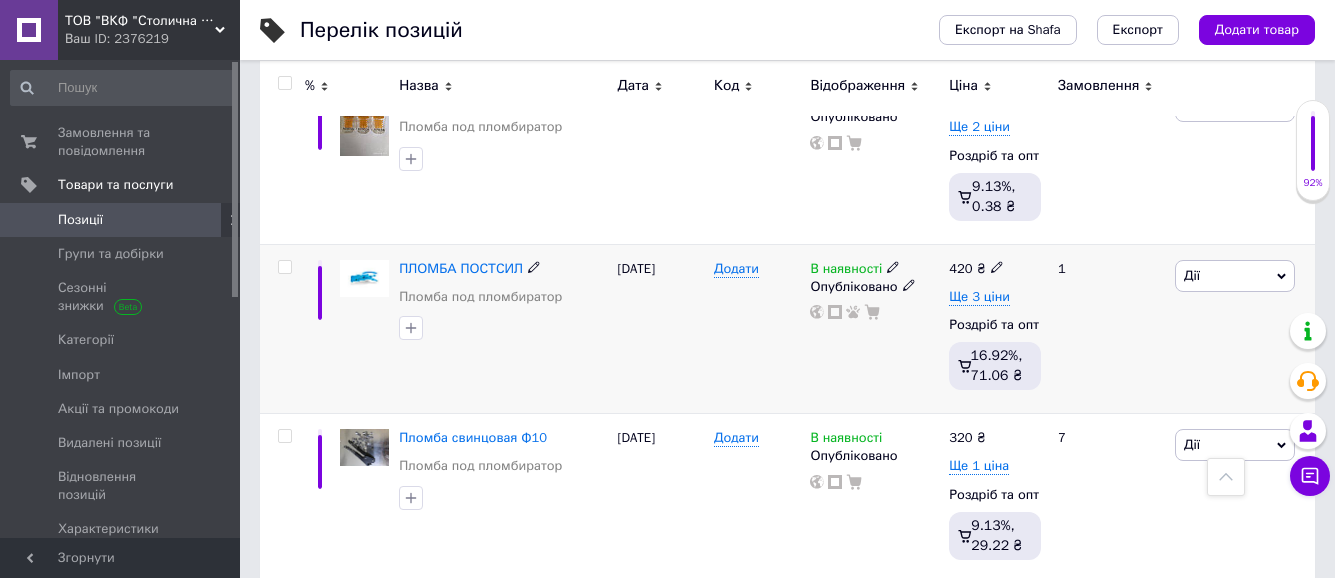 click 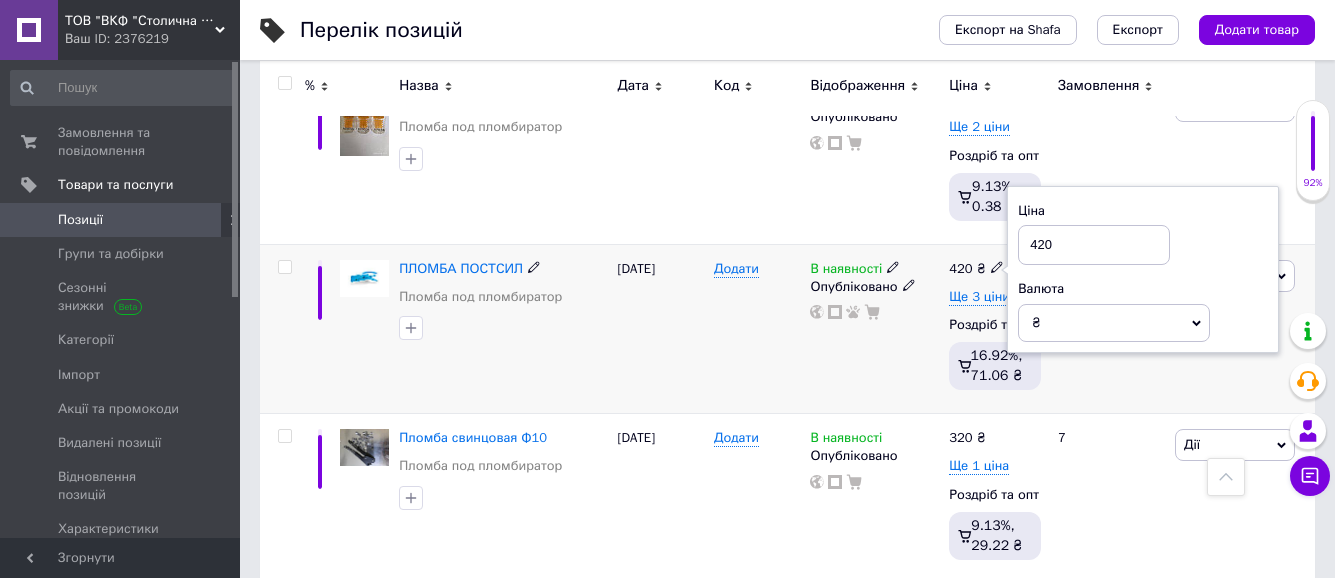 click on "420   ₴ Ціна 420 Валюта ₴ $ EUR CHF GBP ¥ PLN ₸ MDL HUF KGS CNY TRY KRW lei Ще 3 ціни Роздріб та опт 16.92%, 71.06 ₴" at bounding box center (995, 329) 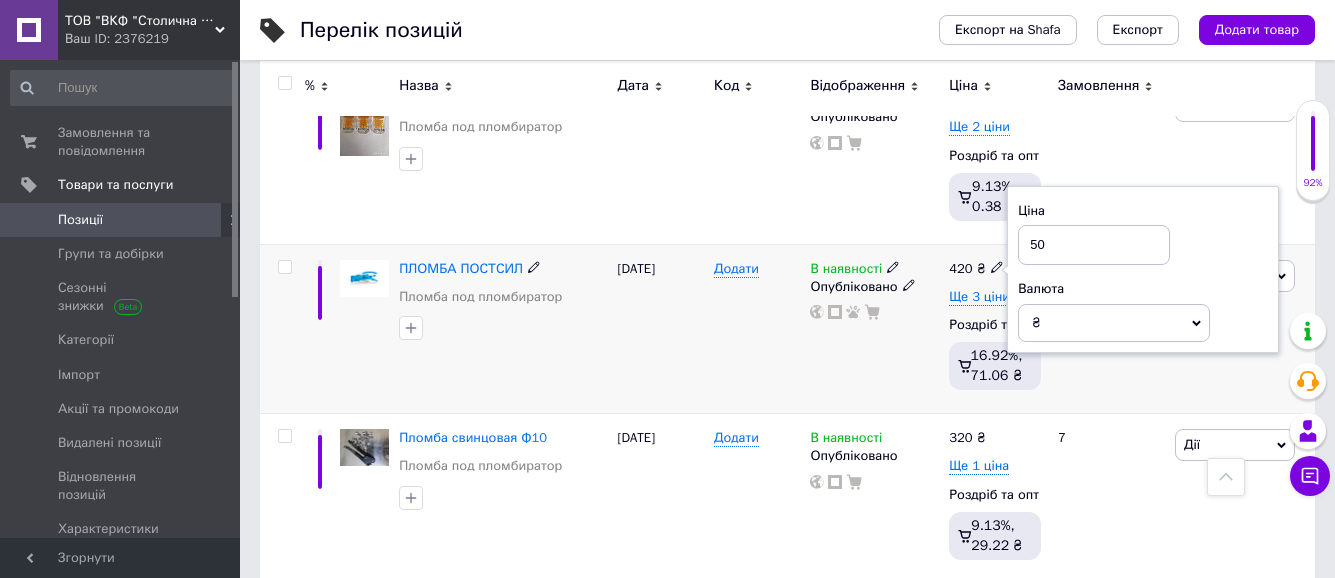 type on "500" 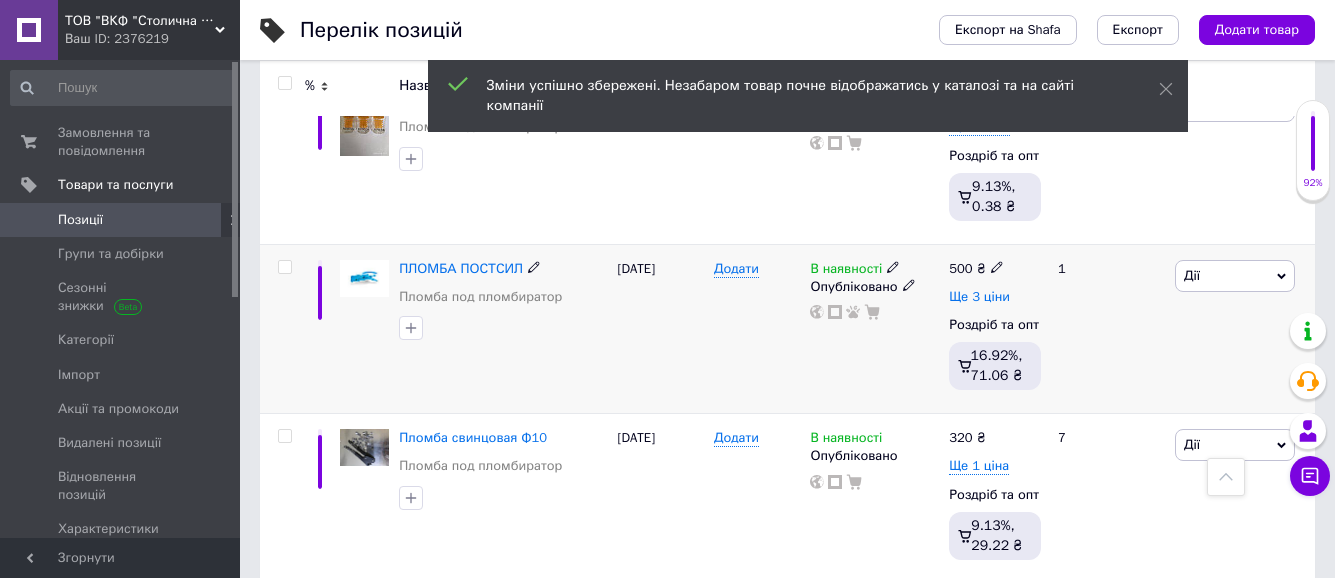 click on "Ще 3 ціни" at bounding box center [979, 297] 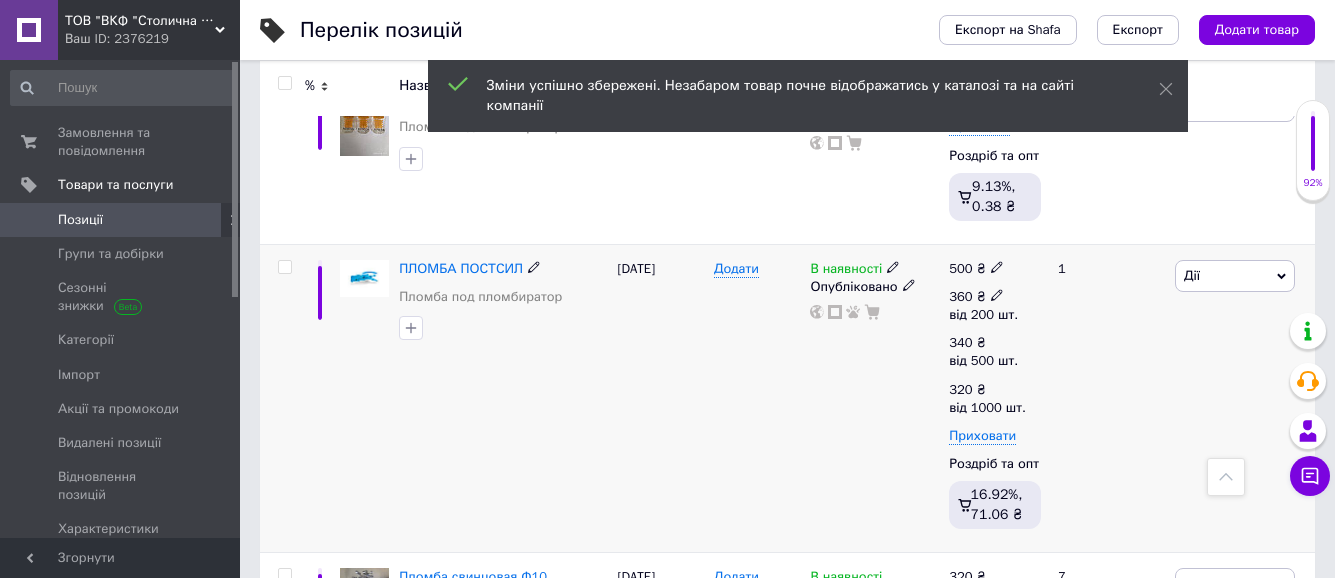 click at bounding box center (997, 294) 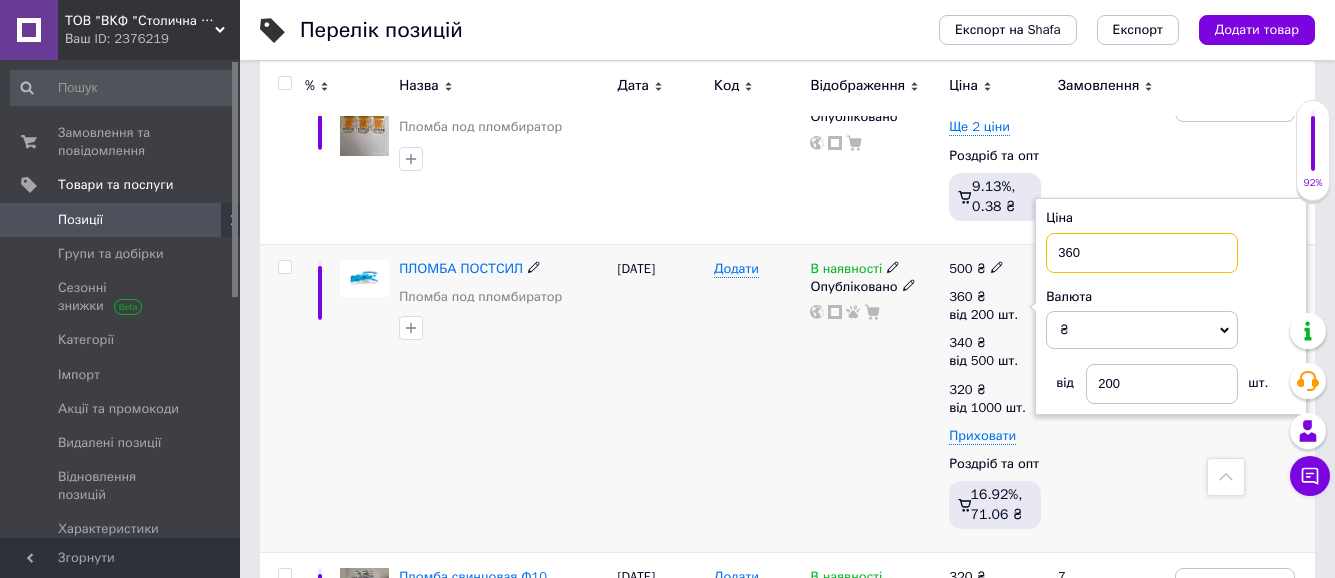drag, startPoint x: 1063, startPoint y: 273, endPoint x: 1029, endPoint y: 290, distance: 38.013157 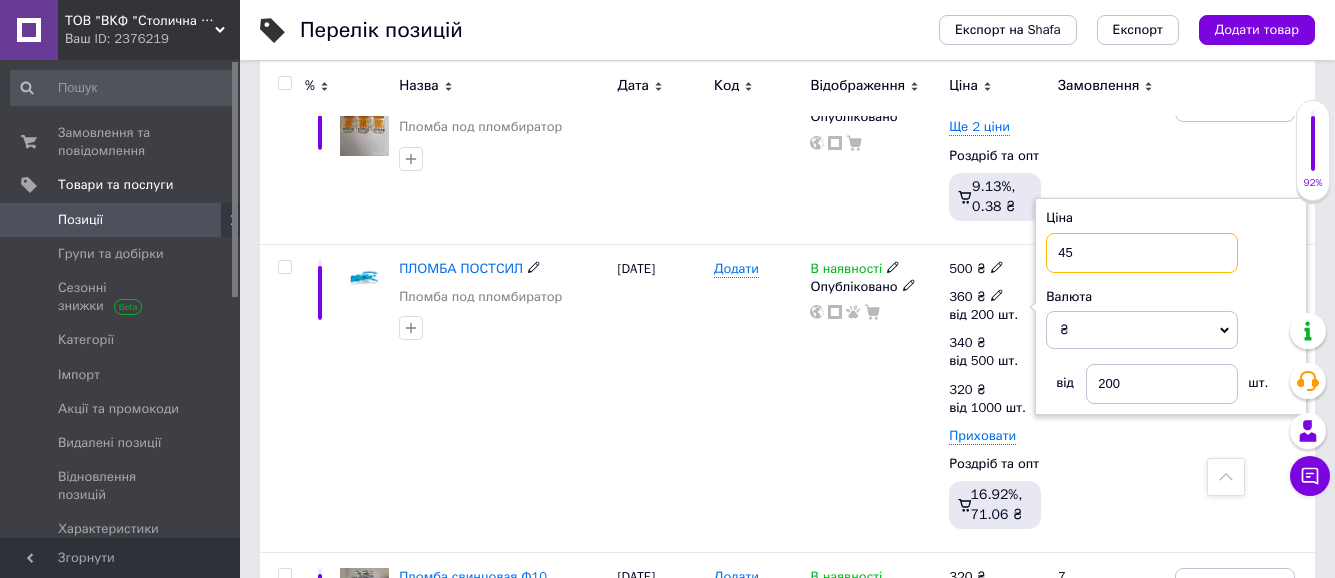 type on "450" 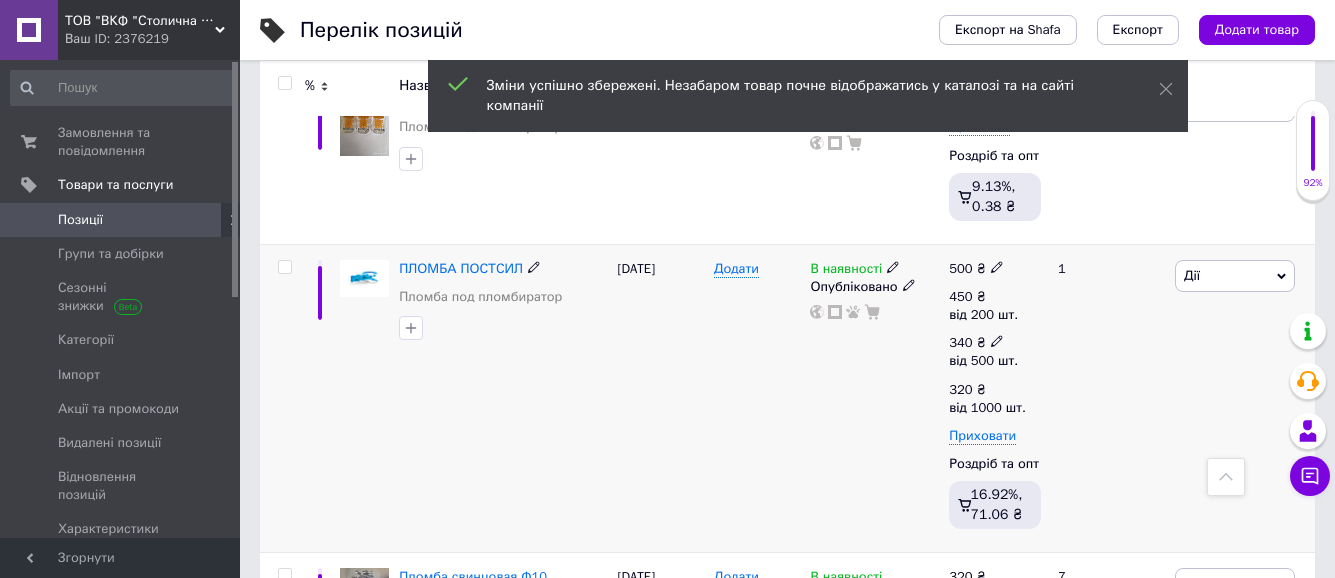 click 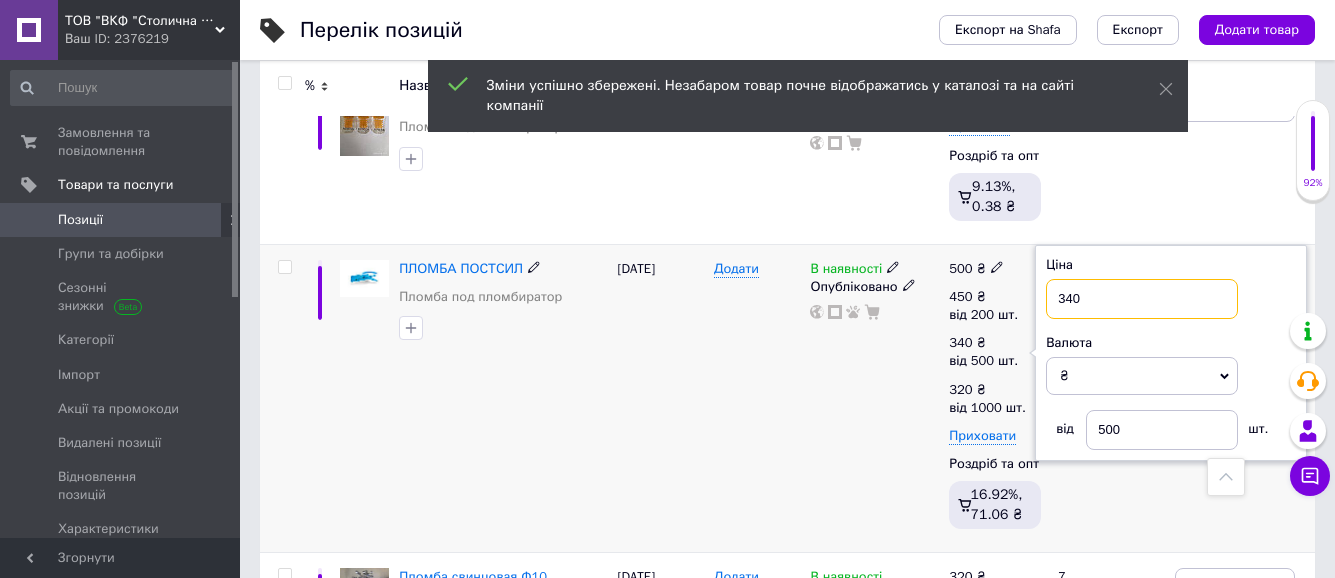 drag, startPoint x: 1100, startPoint y: 307, endPoint x: 1032, endPoint y: 315, distance: 68.46897 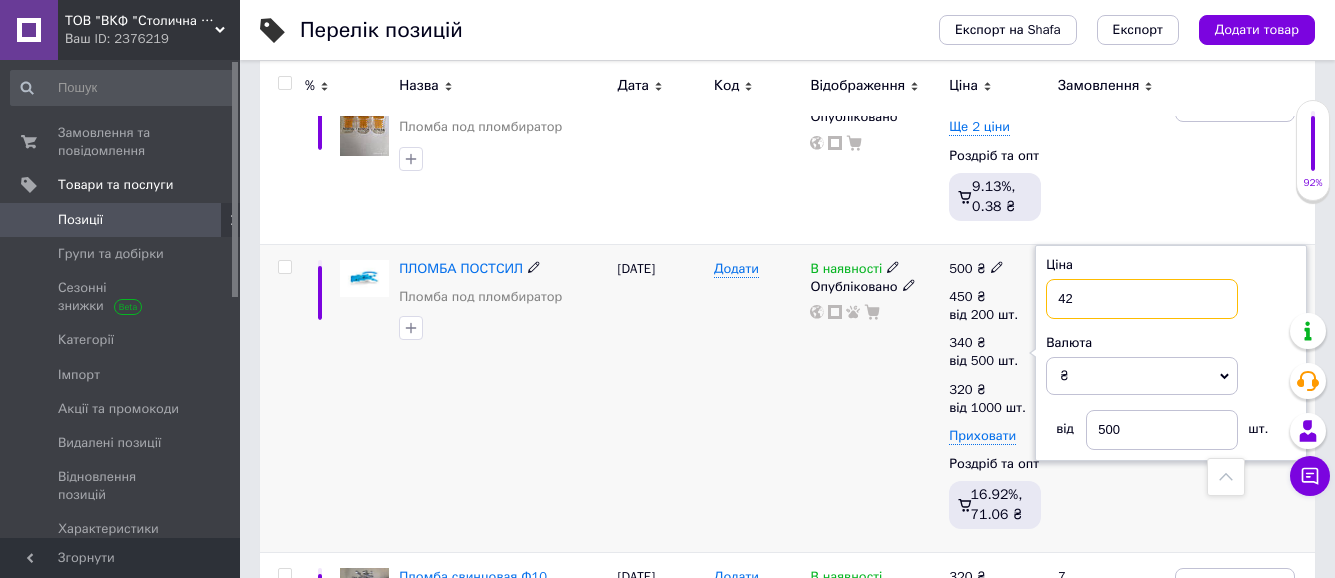type on "420" 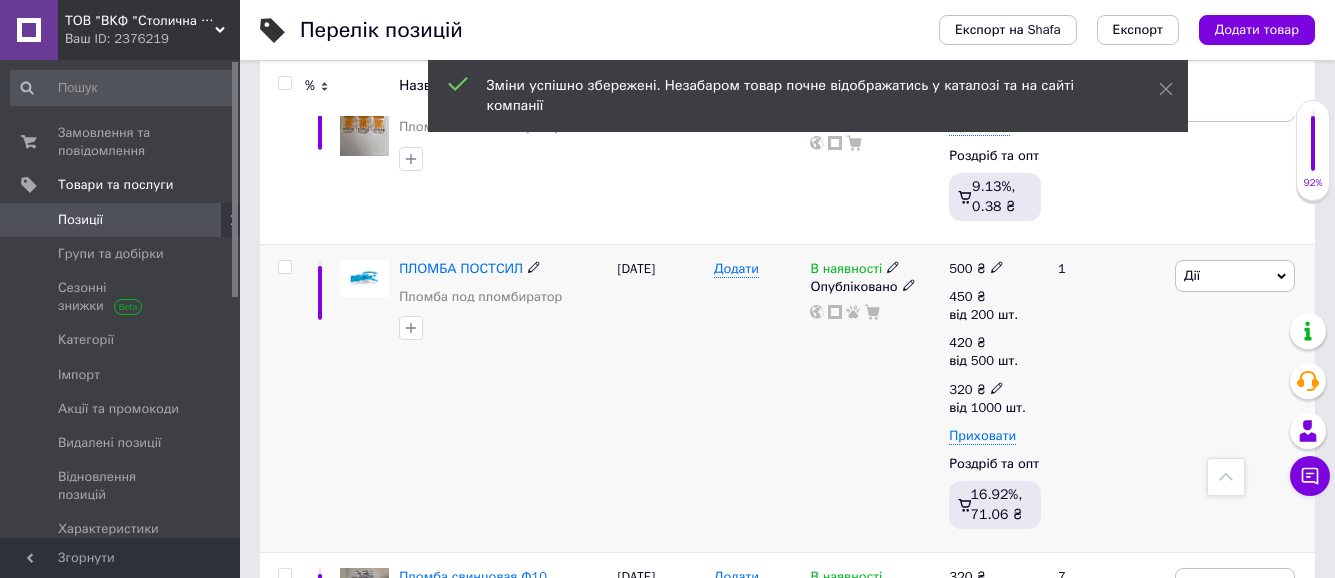 click 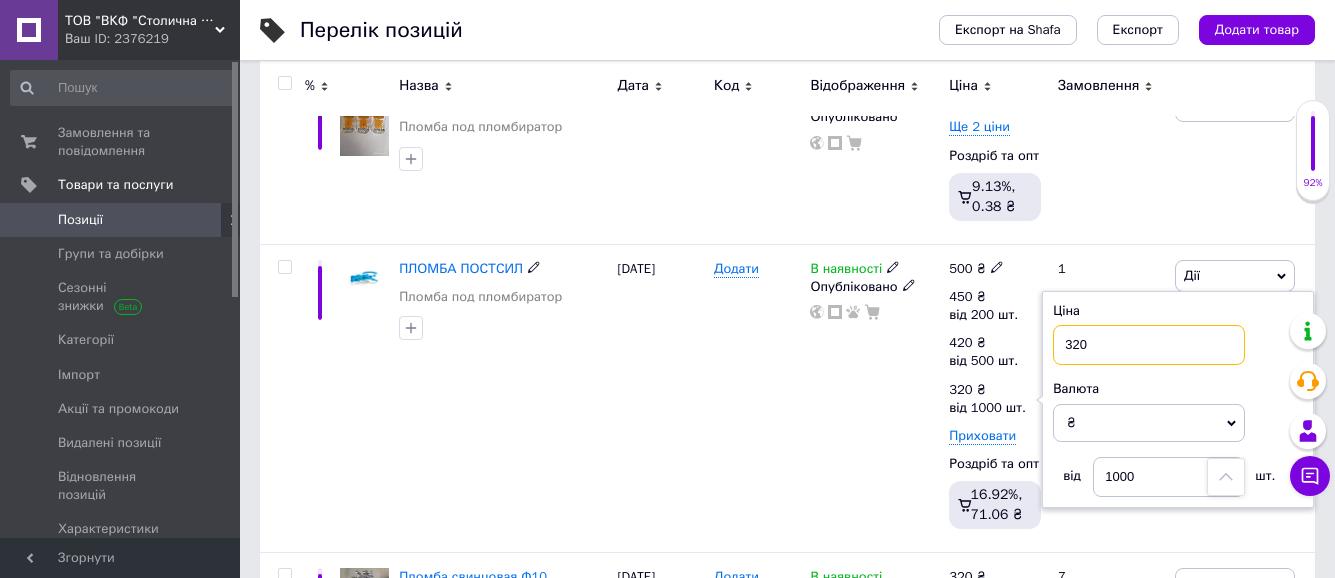 click on "450   ₴ від 200 шт. 420   ₴ від 500 шт. 320   ₴ від 1000 шт. Ціна 320 Валюта ₴ $ EUR CHF GBP ¥ PLN ₸ MDL HUF KGS CNY TRY KRW lei від 1000 шт. Приховати" at bounding box center (995, 366) 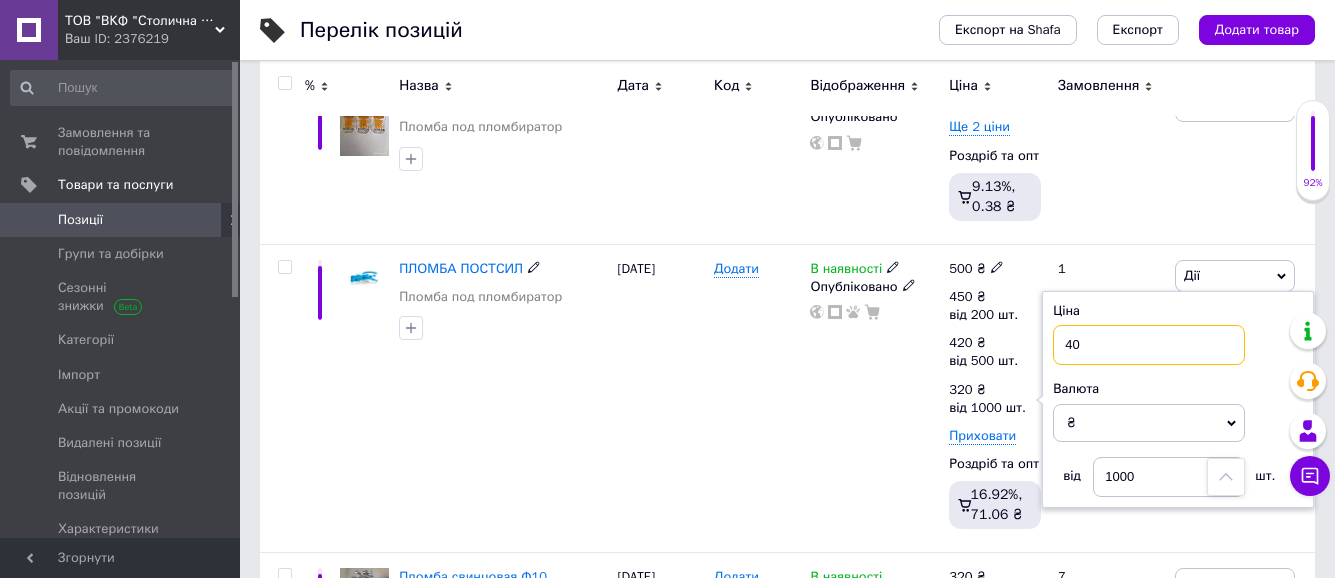 type on "400" 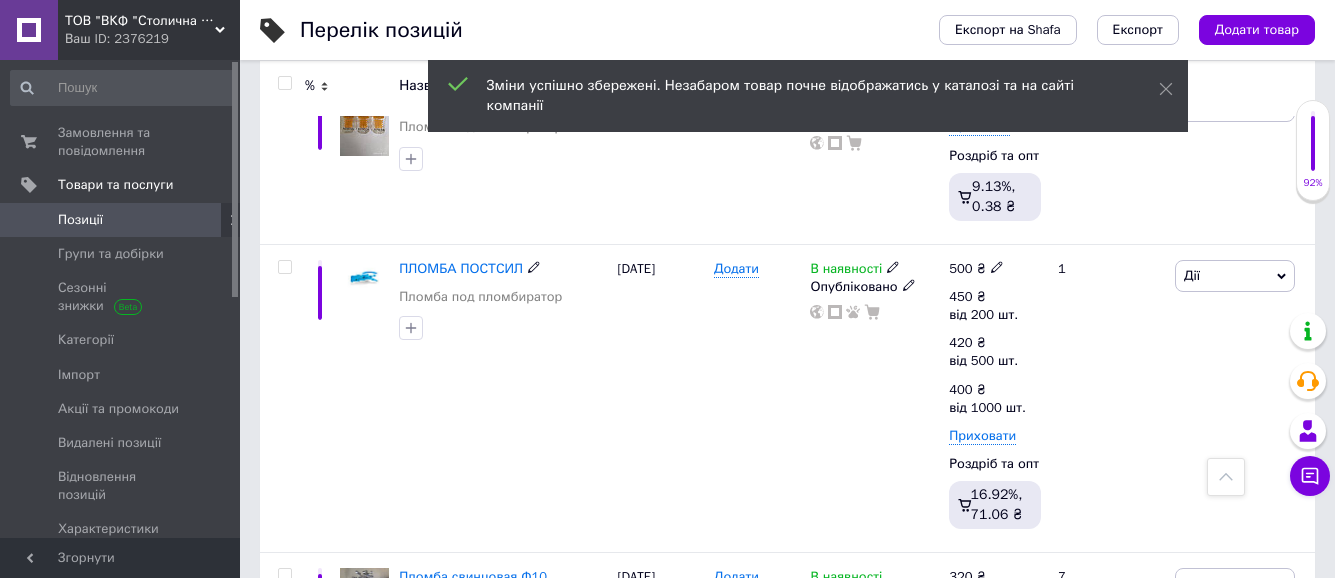 scroll, scrollTop: 600, scrollLeft: 0, axis: vertical 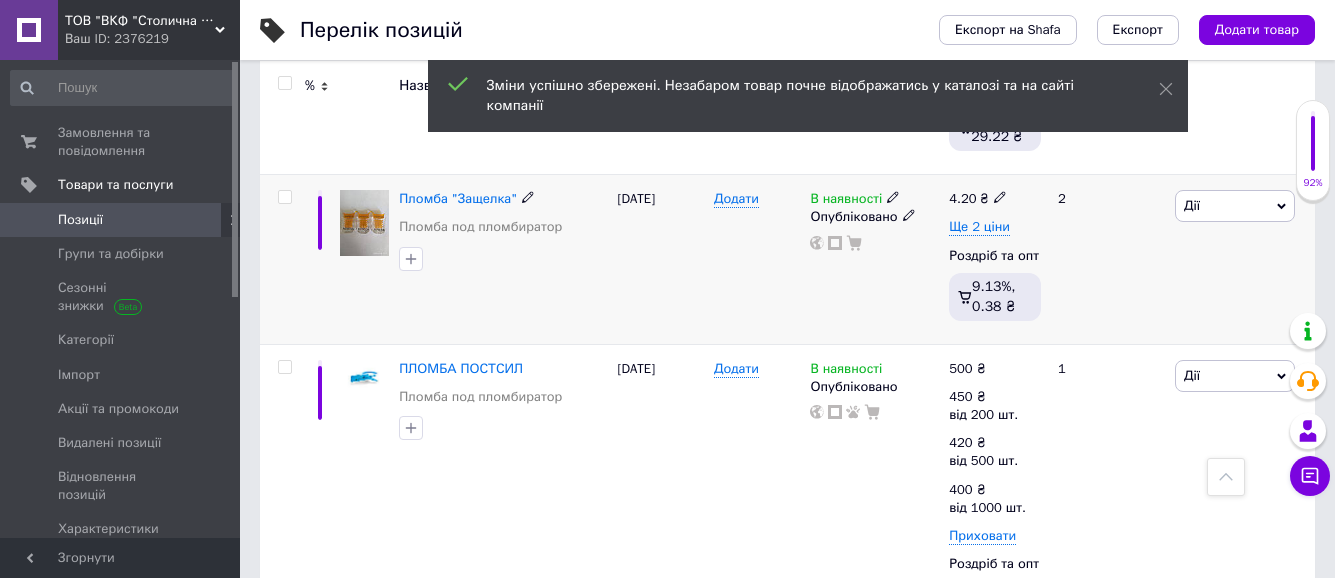 click 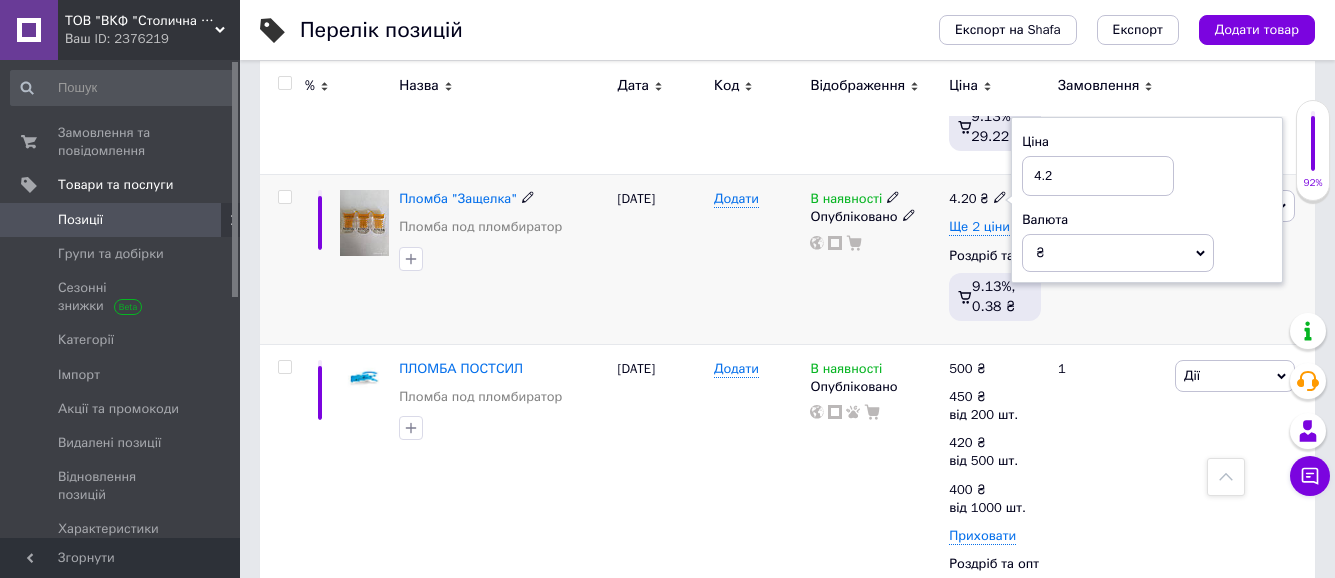 drag, startPoint x: 1073, startPoint y: 180, endPoint x: 1019, endPoint y: 187, distance: 54.451813 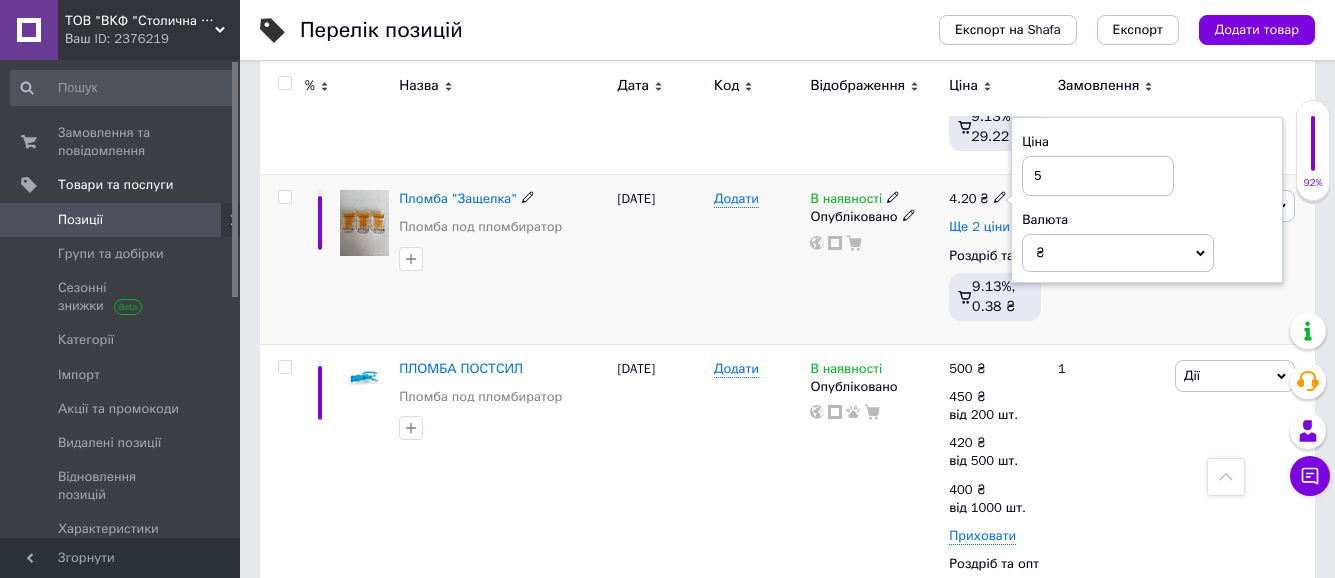 type on "5" 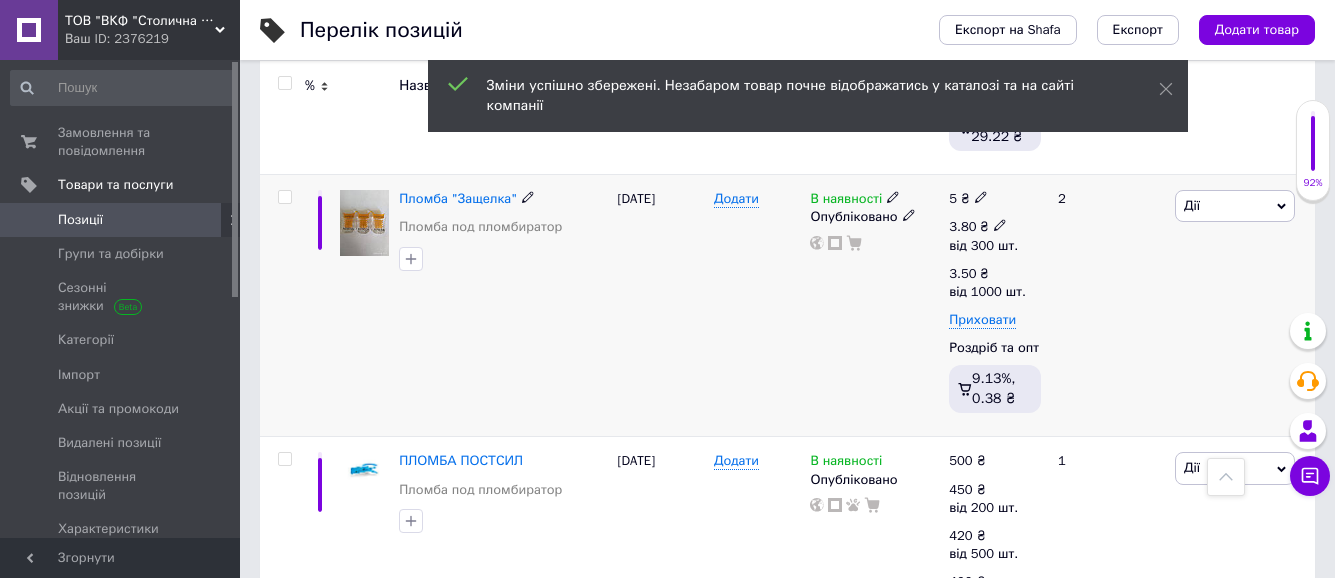 click 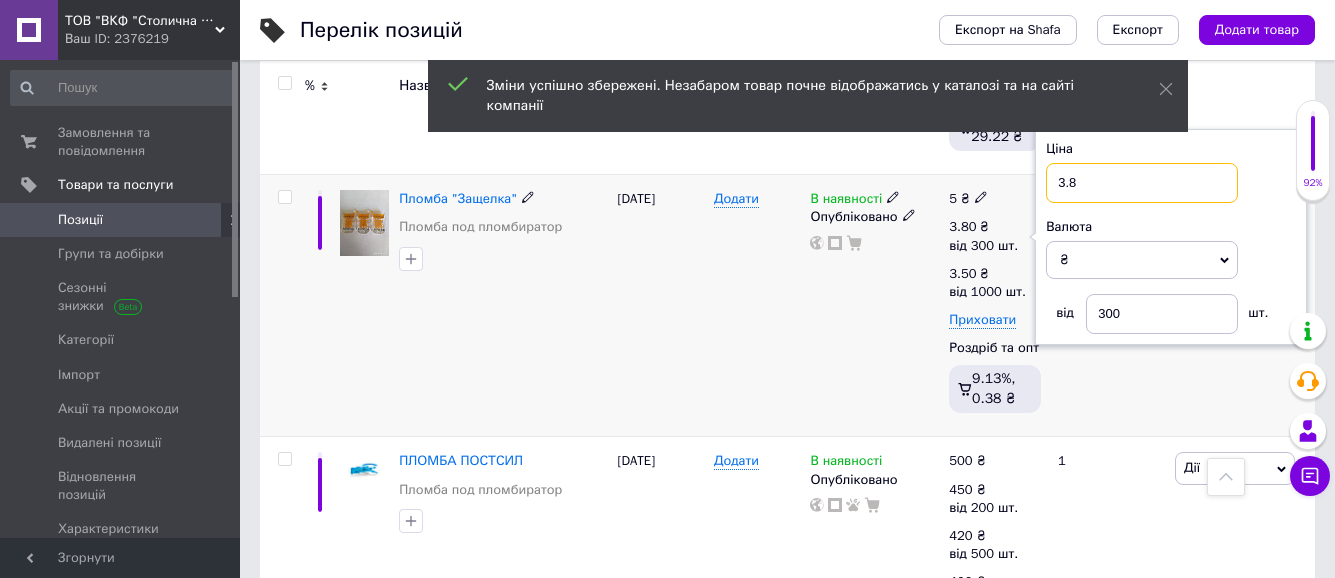drag, startPoint x: 1066, startPoint y: 183, endPoint x: 1041, endPoint y: 192, distance: 26.57066 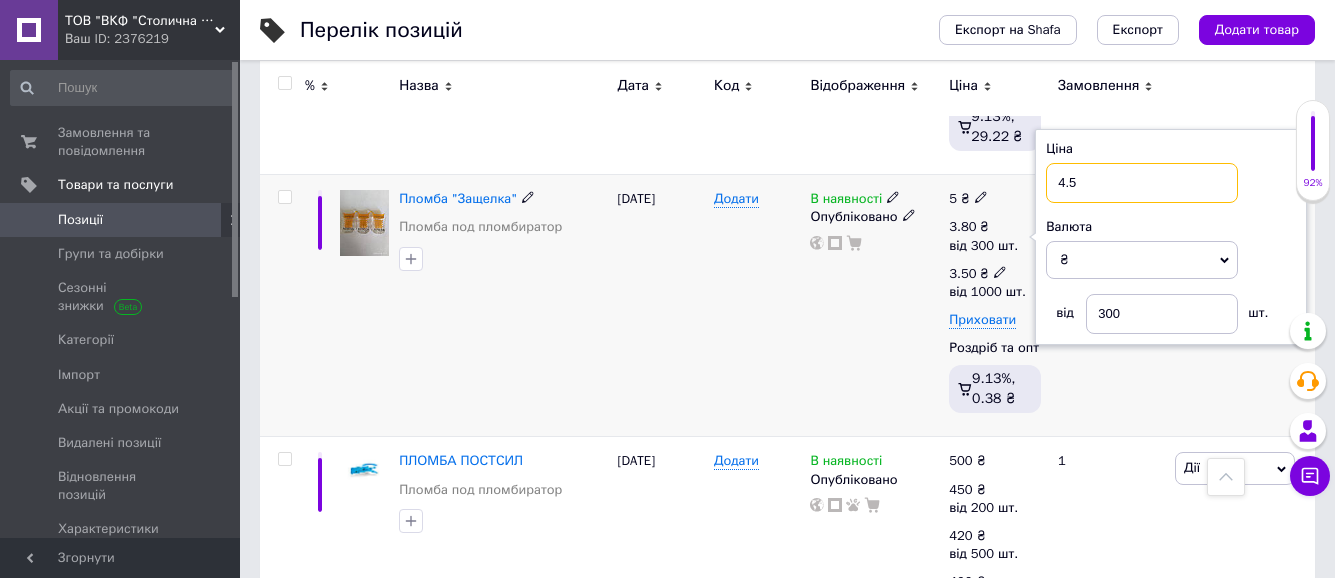 type on "4.5" 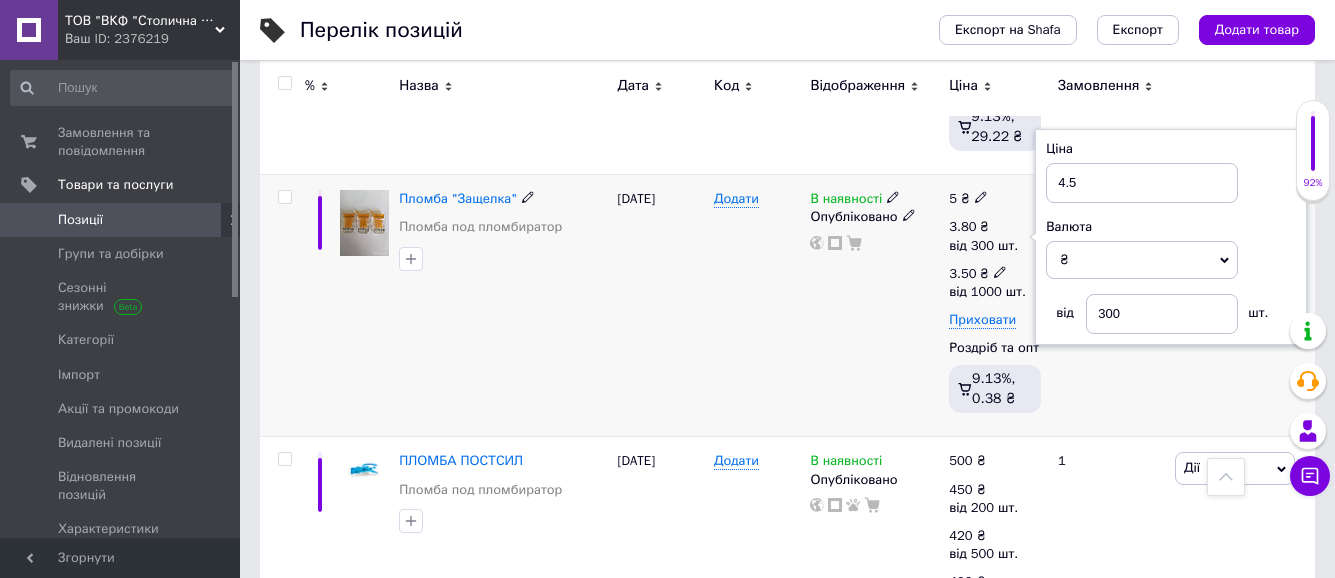 click on "3.50   ₴" at bounding box center (987, 274) 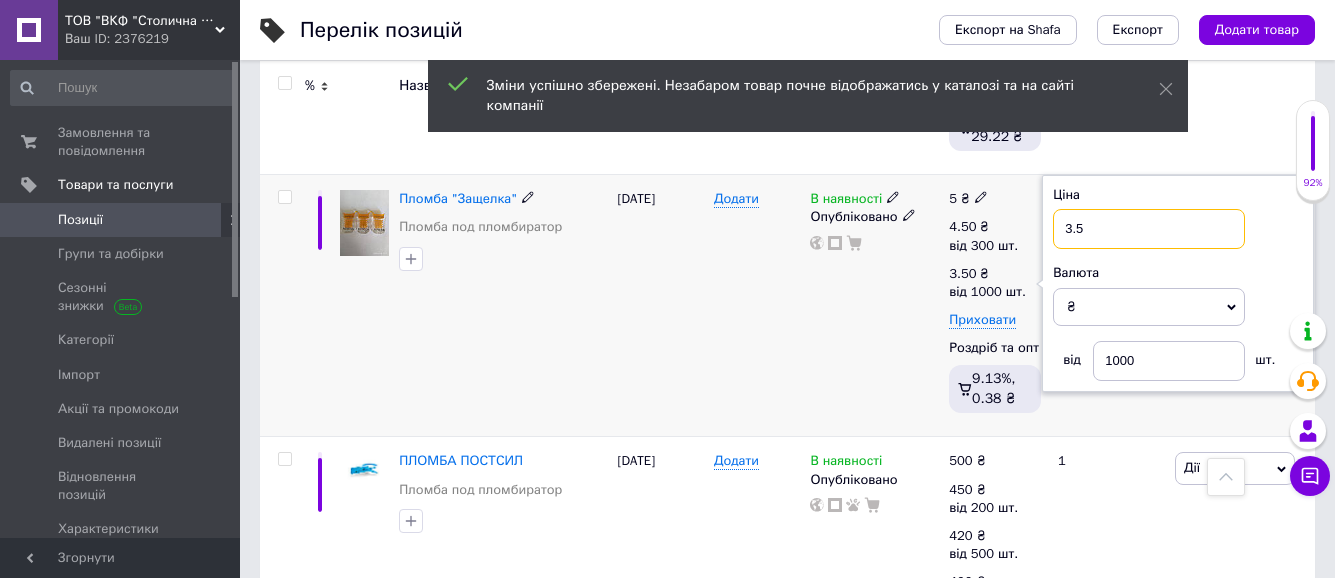 drag, startPoint x: 1078, startPoint y: 239, endPoint x: 1031, endPoint y: 244, distance: 47.26521 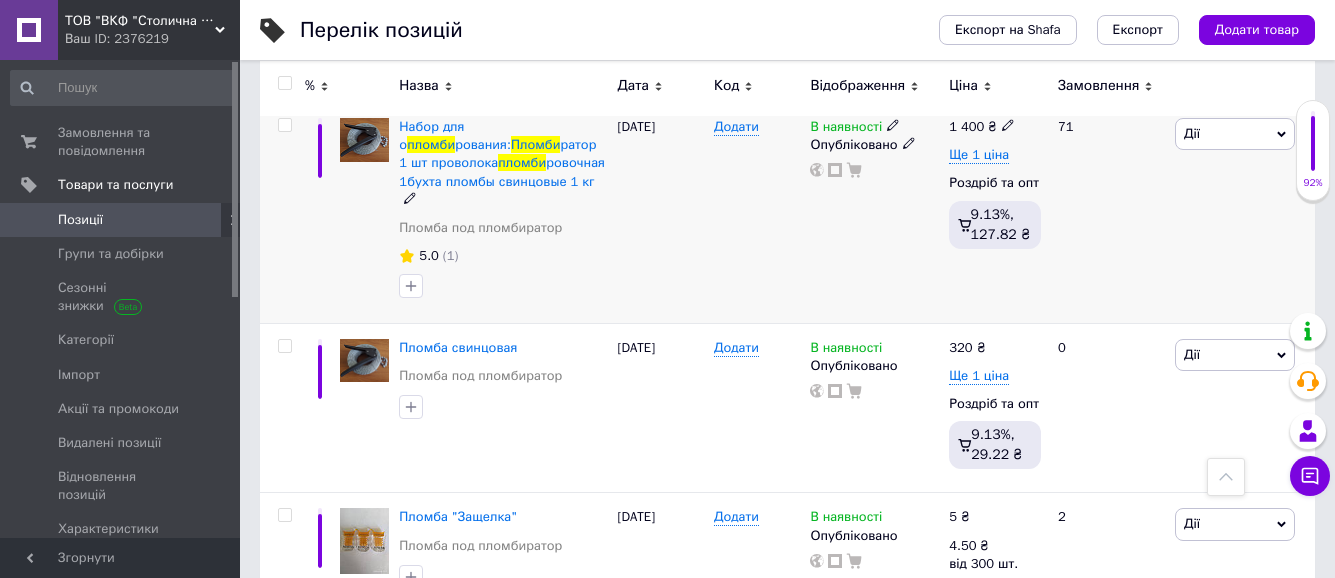 scroll, scrollTop: 200, scrollLeft: 0, axis: vertical 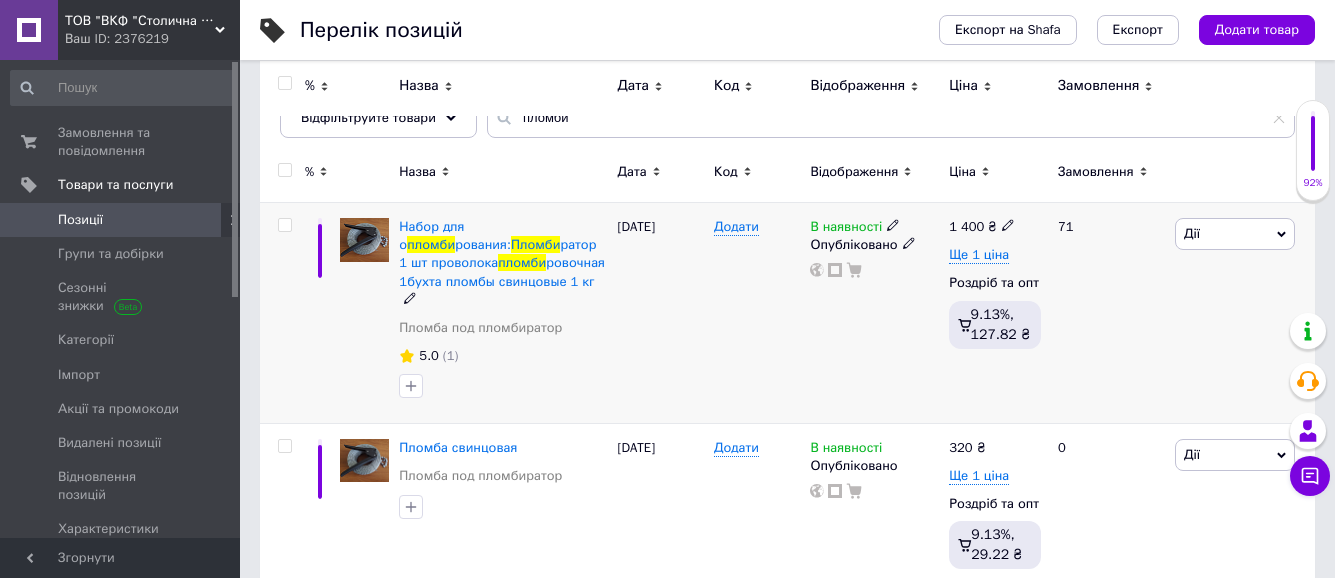 click 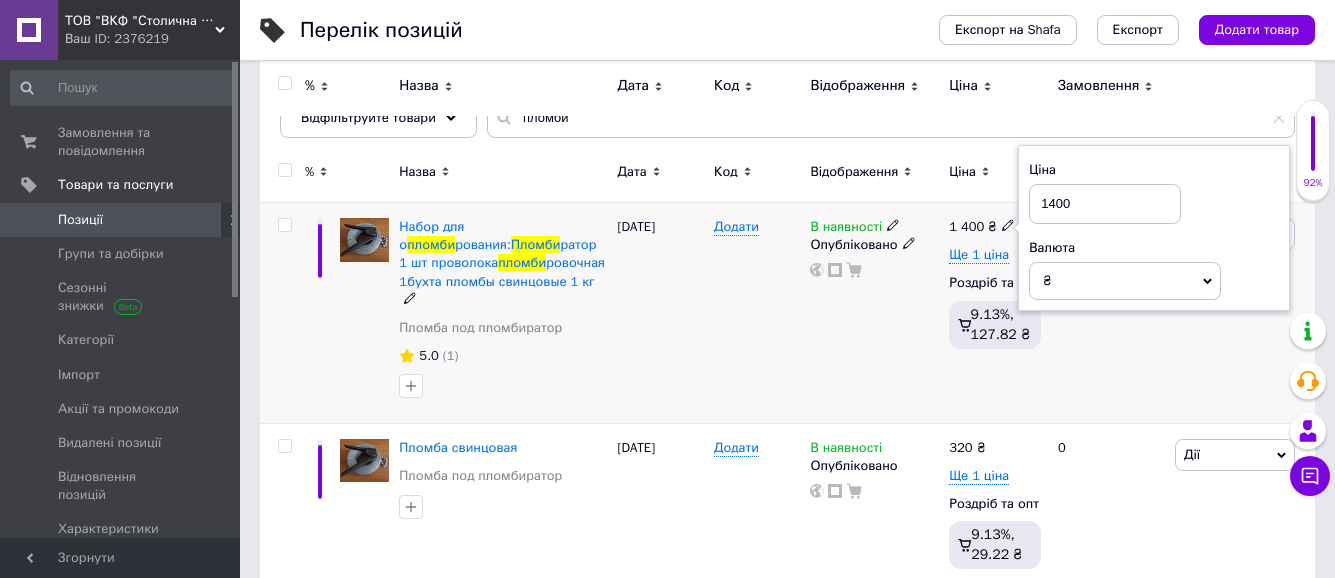 drag, startPoint x: 1069, startPoint y: 209, endPoint x: 1023, endPoint y: 206, distance: 46.09772 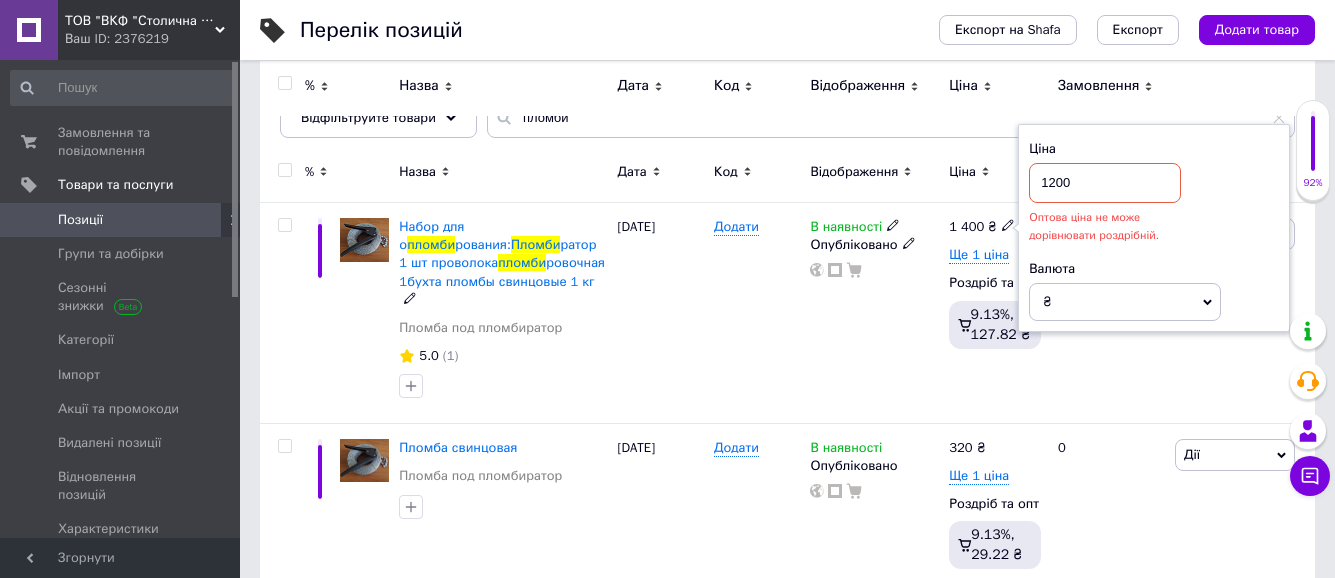 drag, startPoint x: 1009, startPoint y: 185, endPoint x: 981, endPoint y: 195, distance: 29.732138 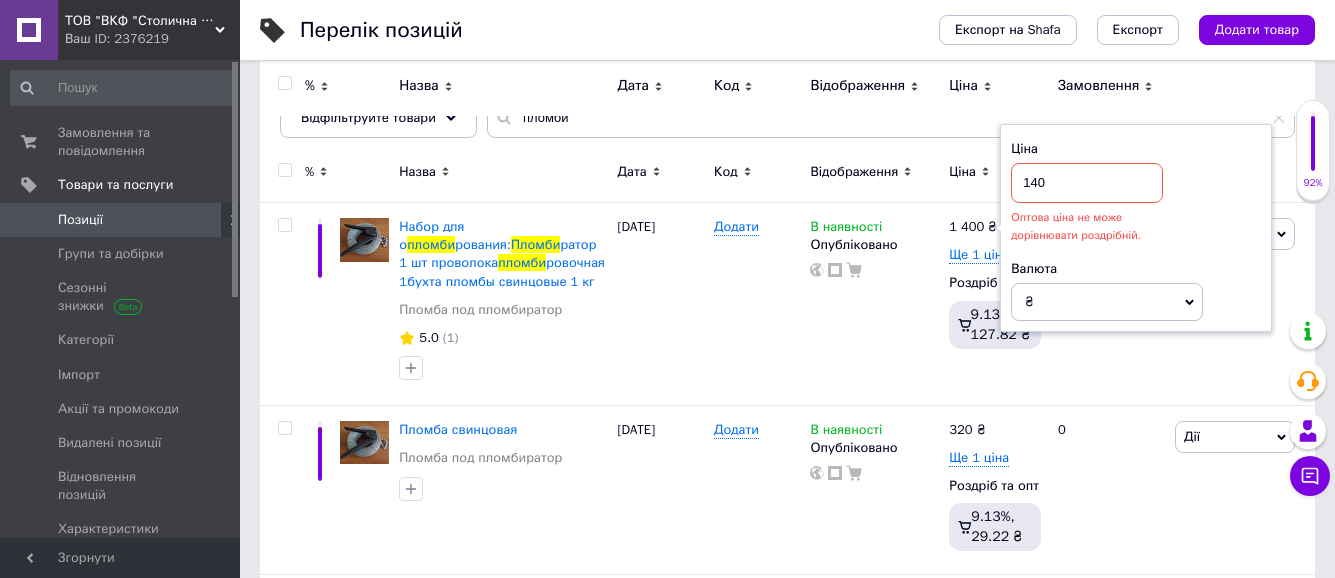 type on "1400" 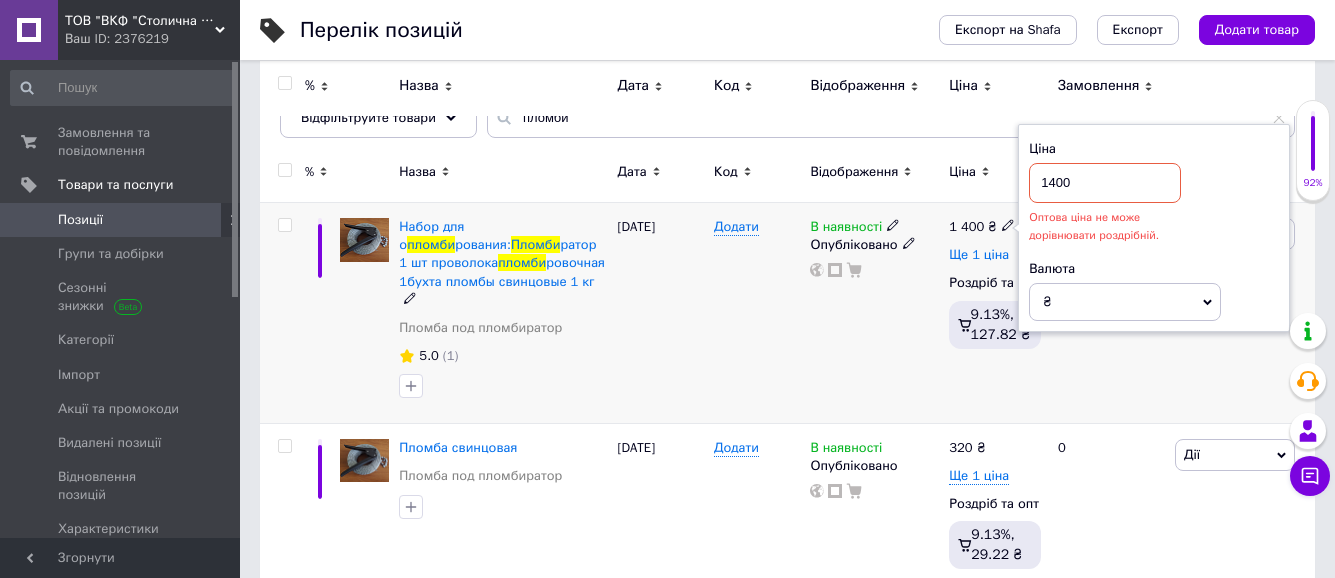 click on "Ще 1 ціна" at bounding box center (979, 255) 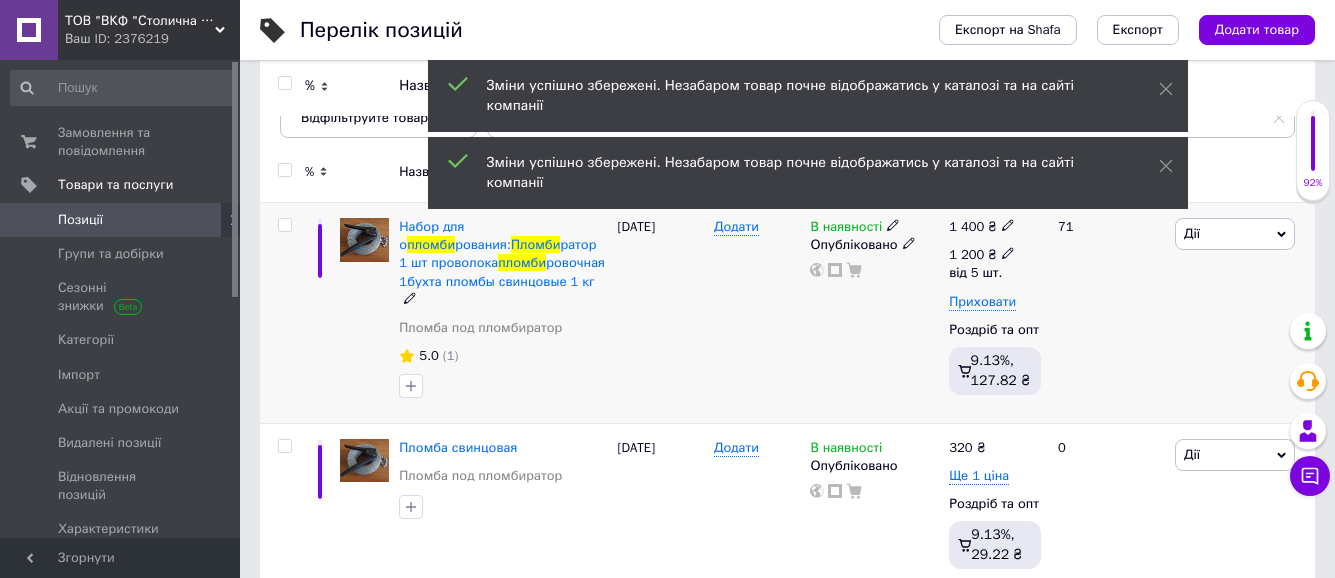 click 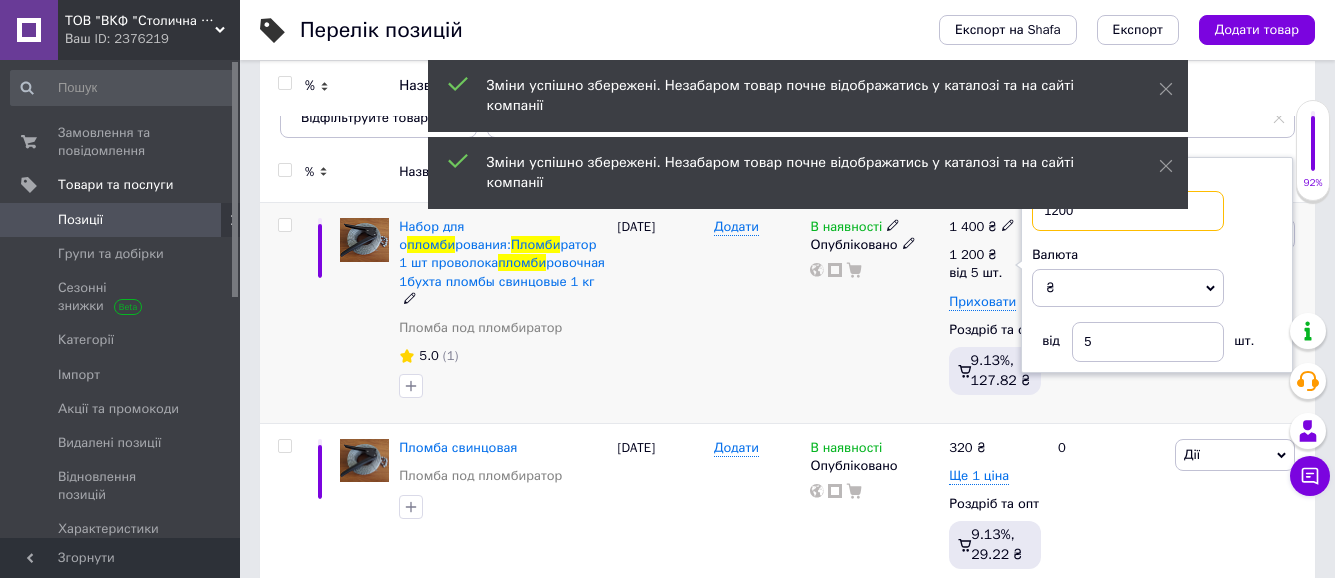 drag, startPoint x: 1087, startPoint y: 218, endPoint x: 1007, endPoint y: 214, distance: 80.09994 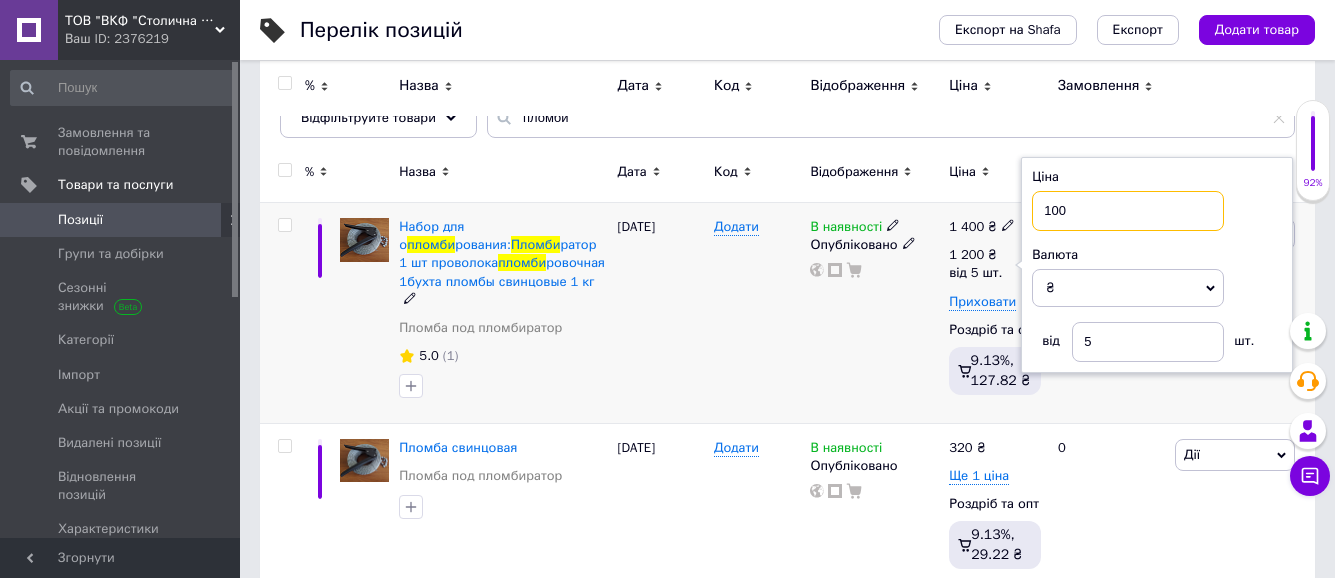 type on "1000" 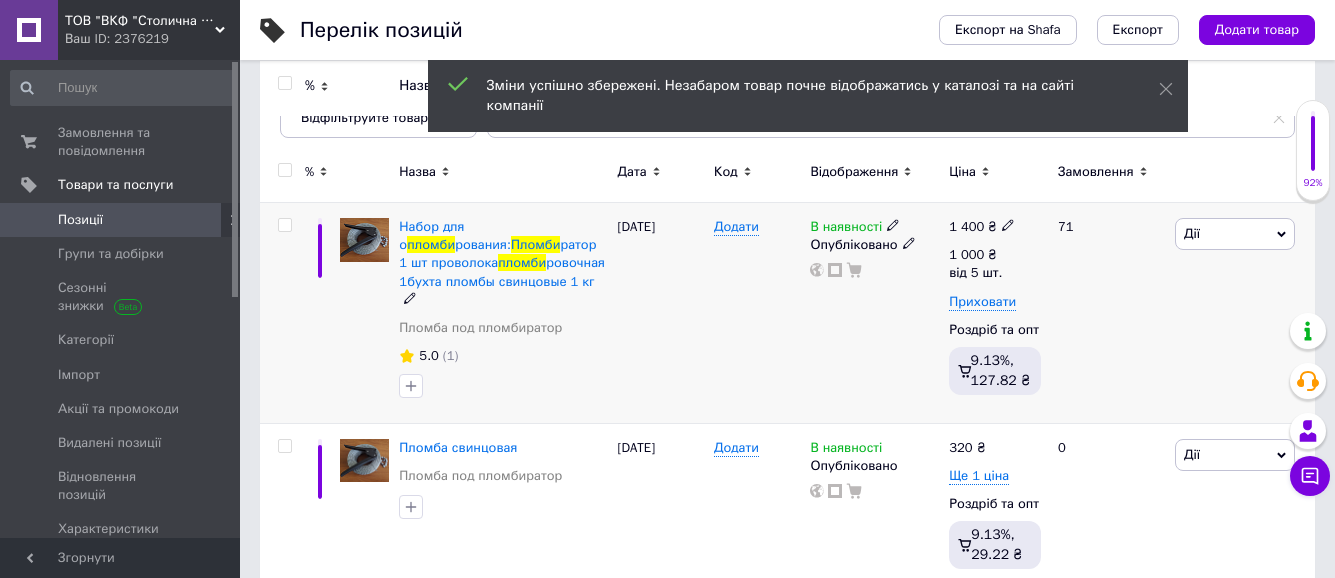 click 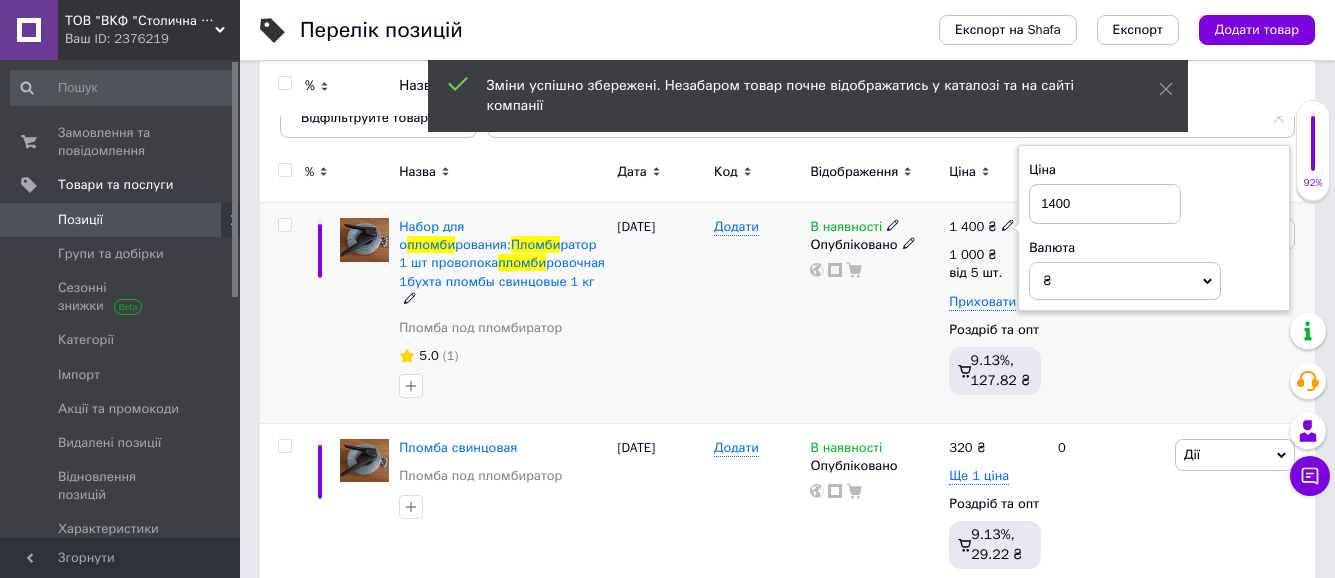 drag, startPoint x: 1078, startPoint y: 207, endPoint x: 997, endPoint y: 208, distance: 81.00617 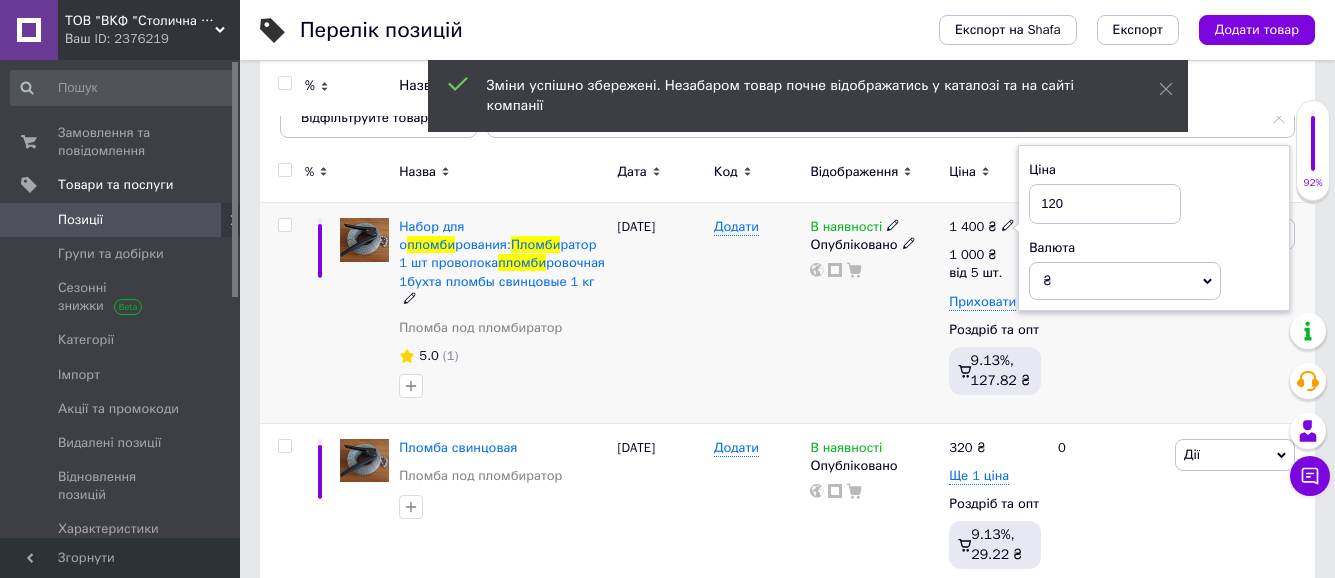 type on "1200" 